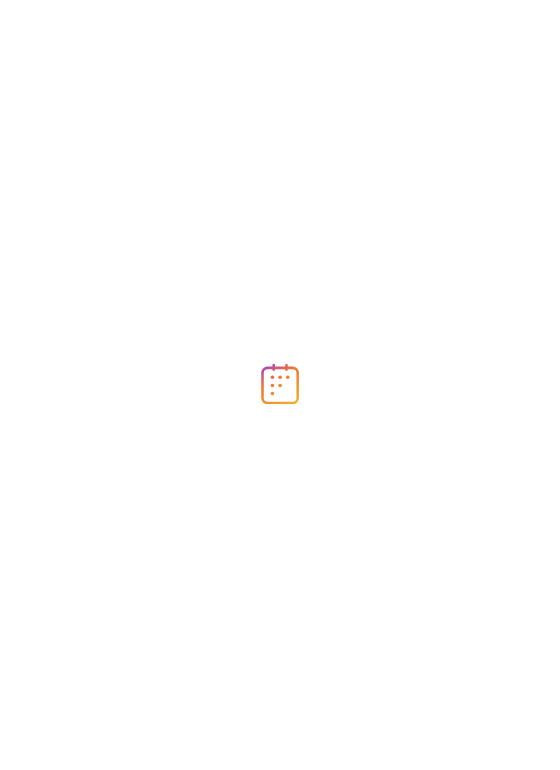 scroll, scrollTop: 0, scrollLeft: 0, axis: both 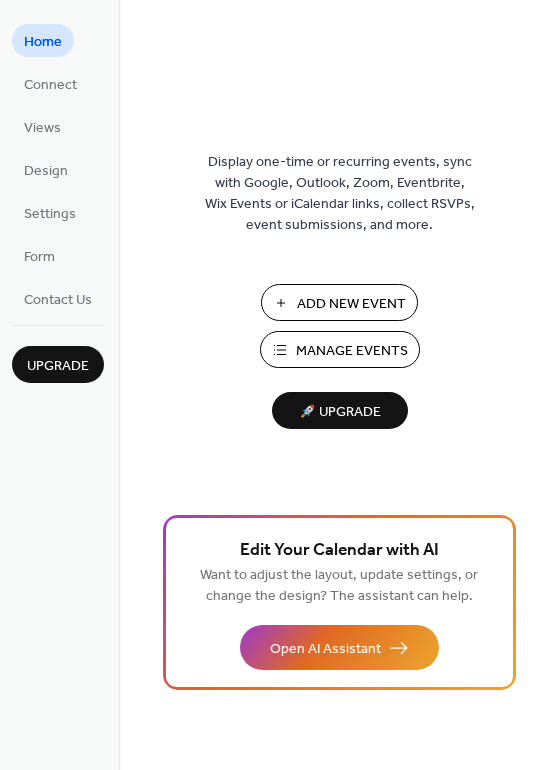click on "Manage Events" at bounding box center (352, 351) 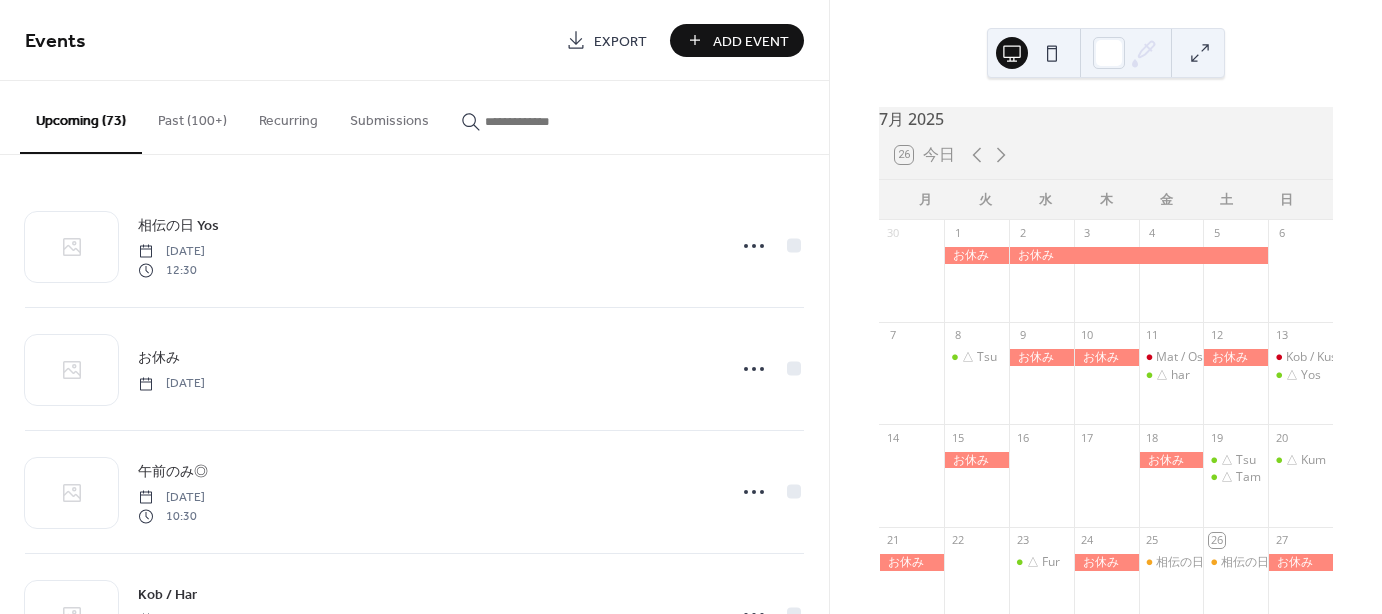 scroll, scrollTop: 0, scrollLeft: 0, axis: both 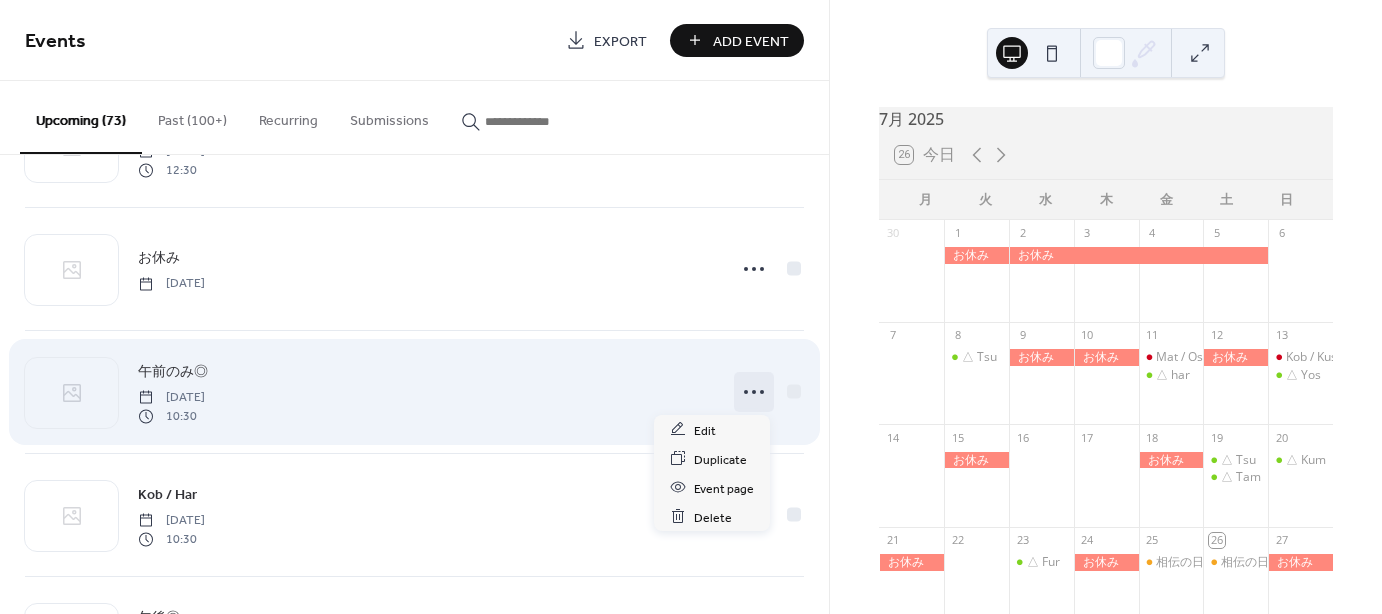 click 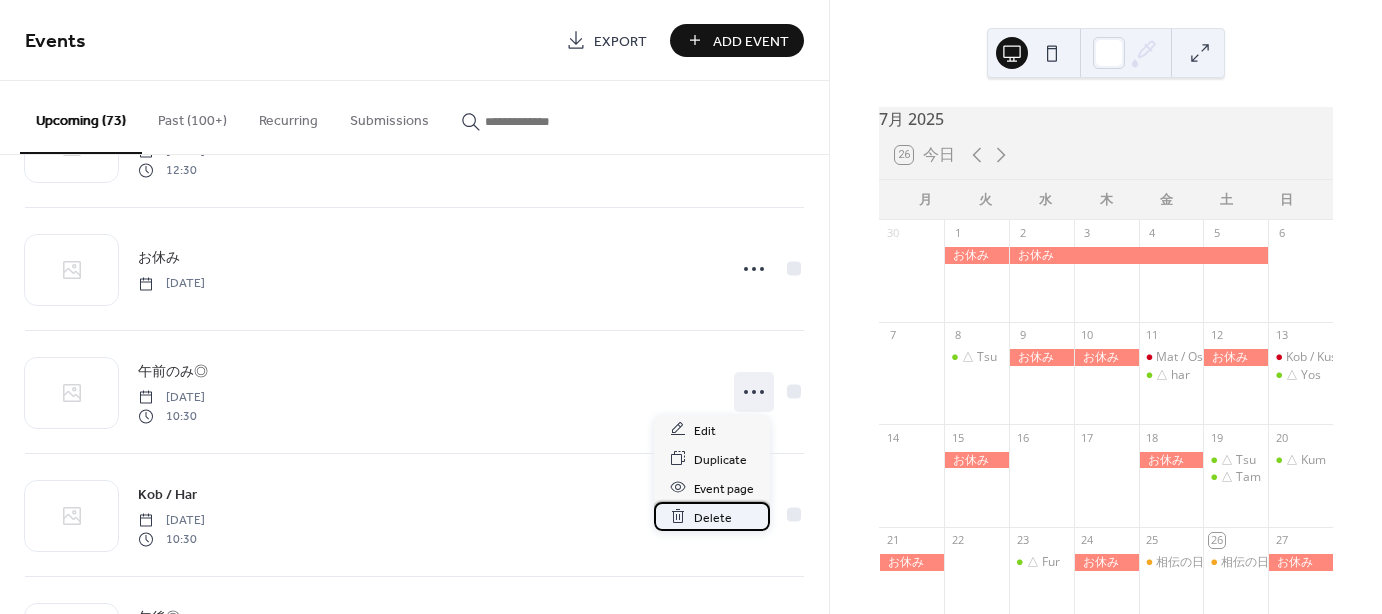 click on "Delete" at bounding box center (713, 517) 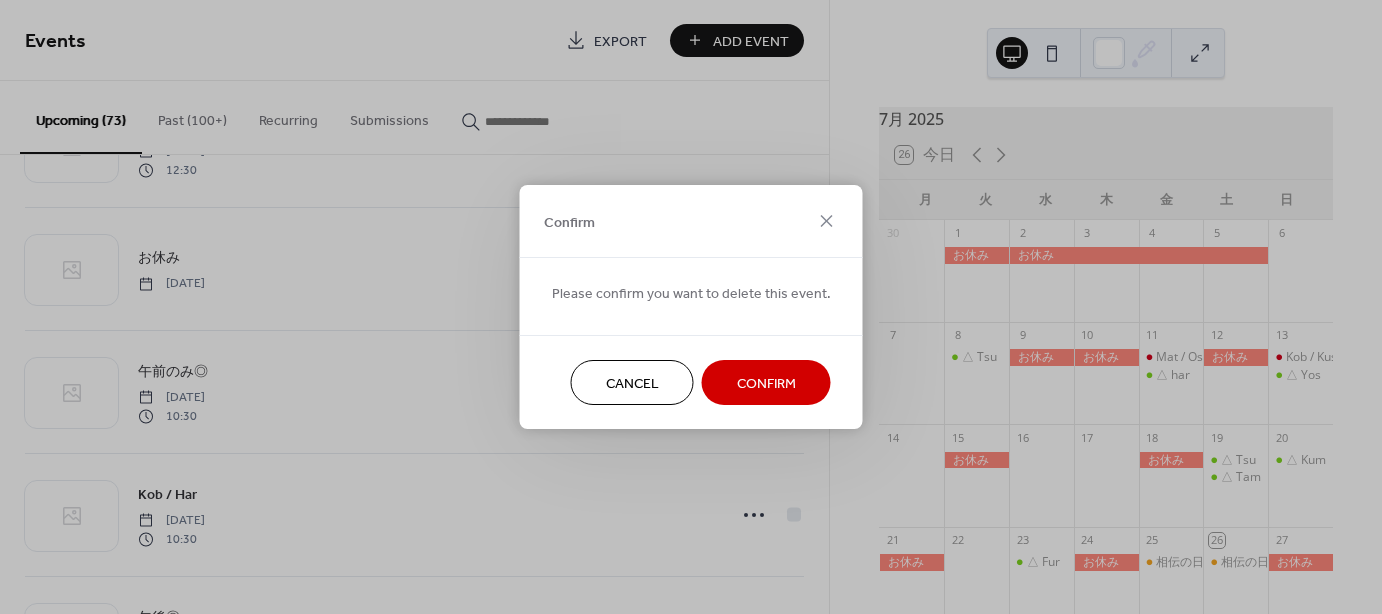click on "Confirm" at bounding box center (766, 384) 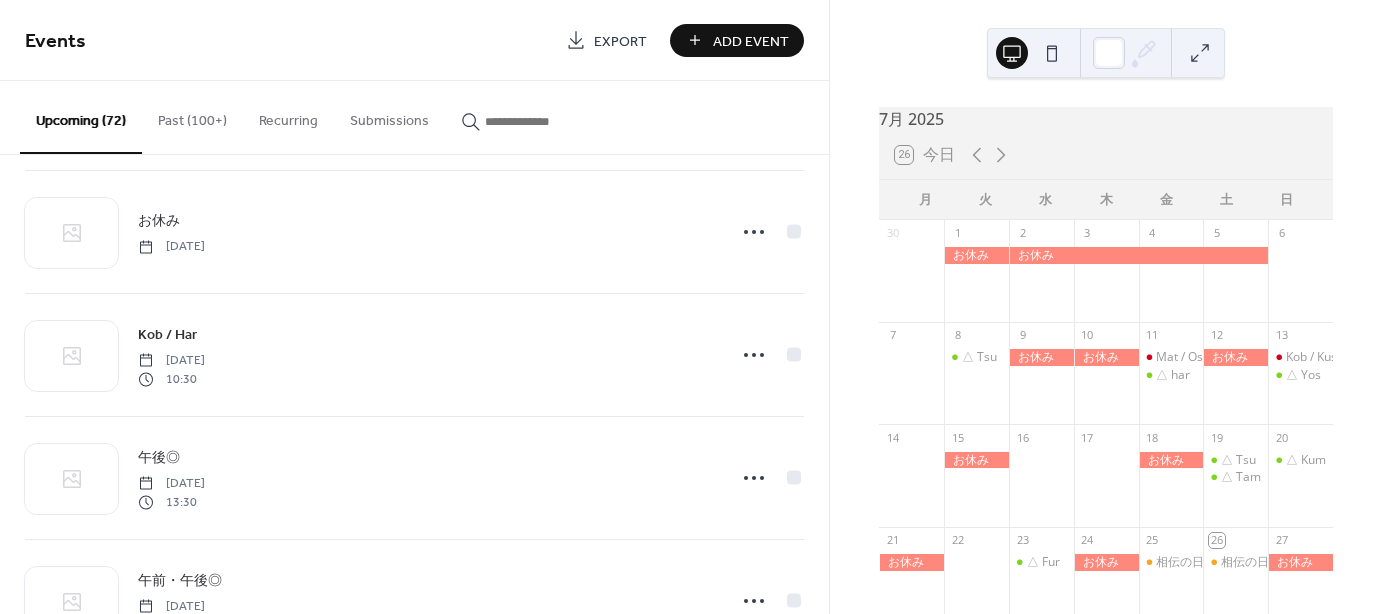scroll, scrollTop: 200, scrollLeft: 0, axis: vertical 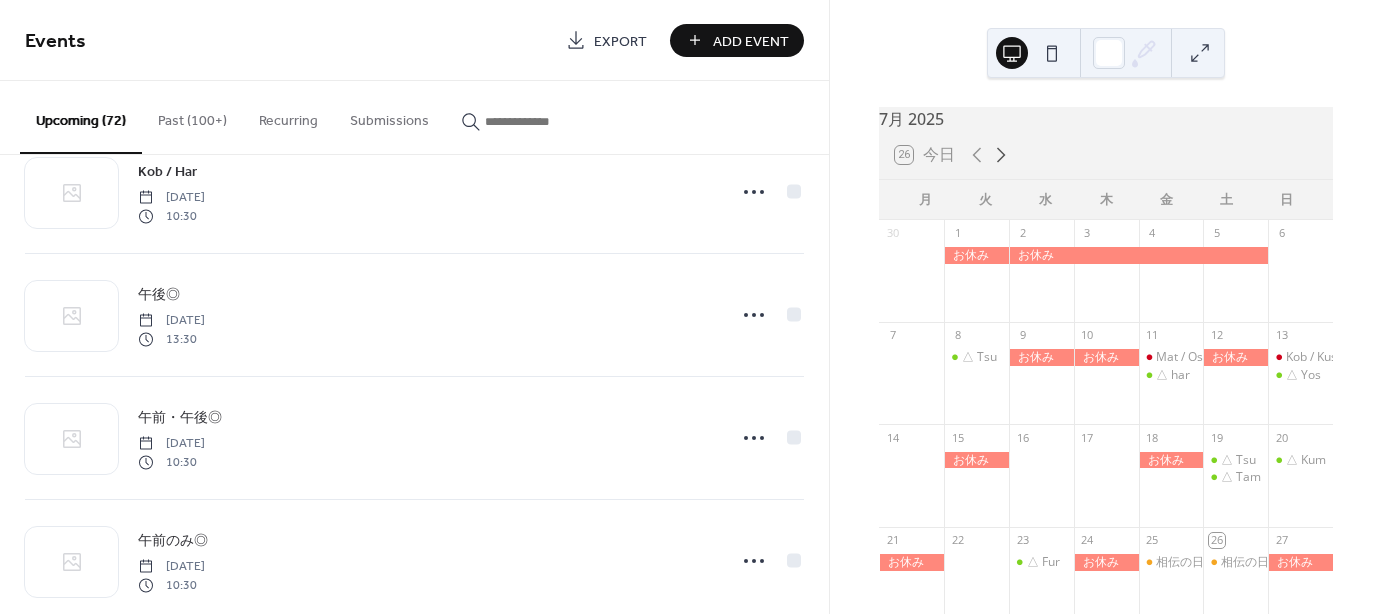 click 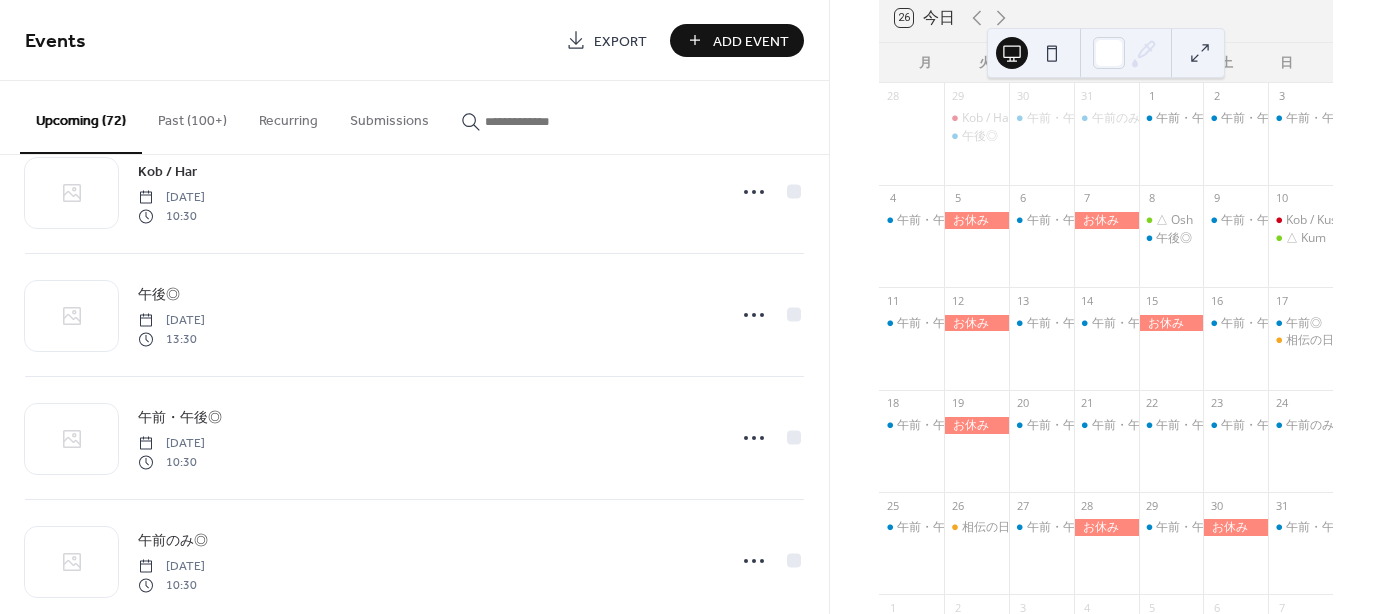 scroll, scrollTop: 200, scrollLeft: 0, axis: vertical 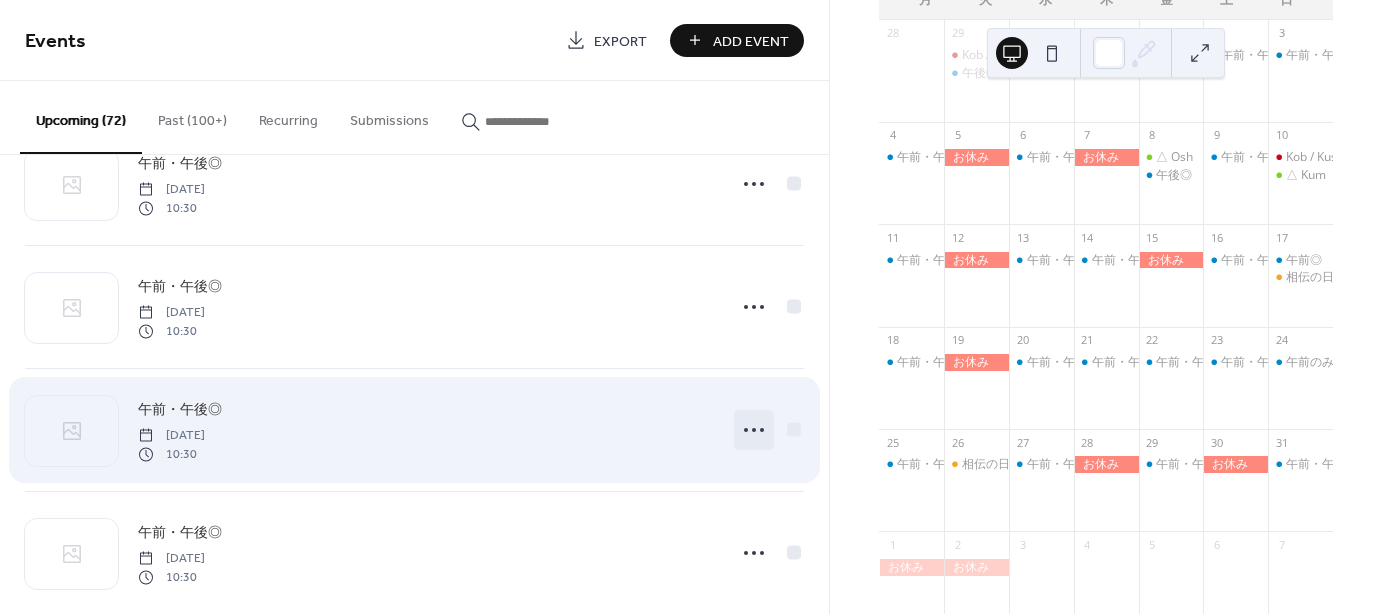 click 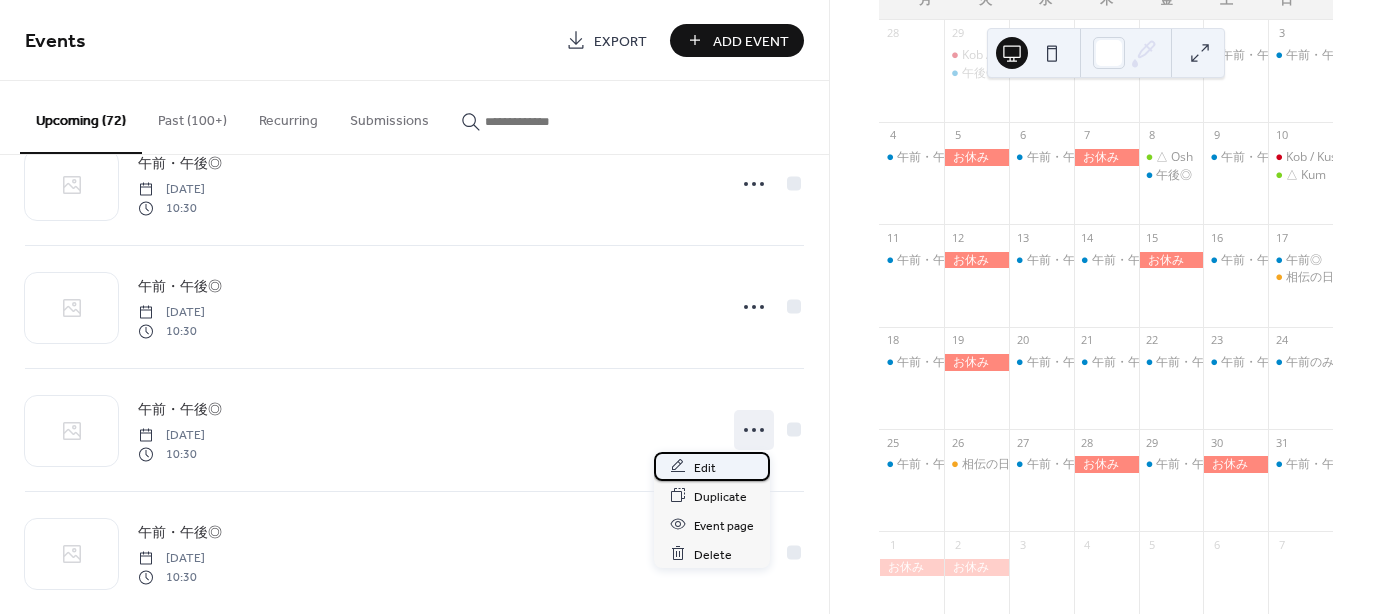 click on "Edit" at bounding box center [705, 467] 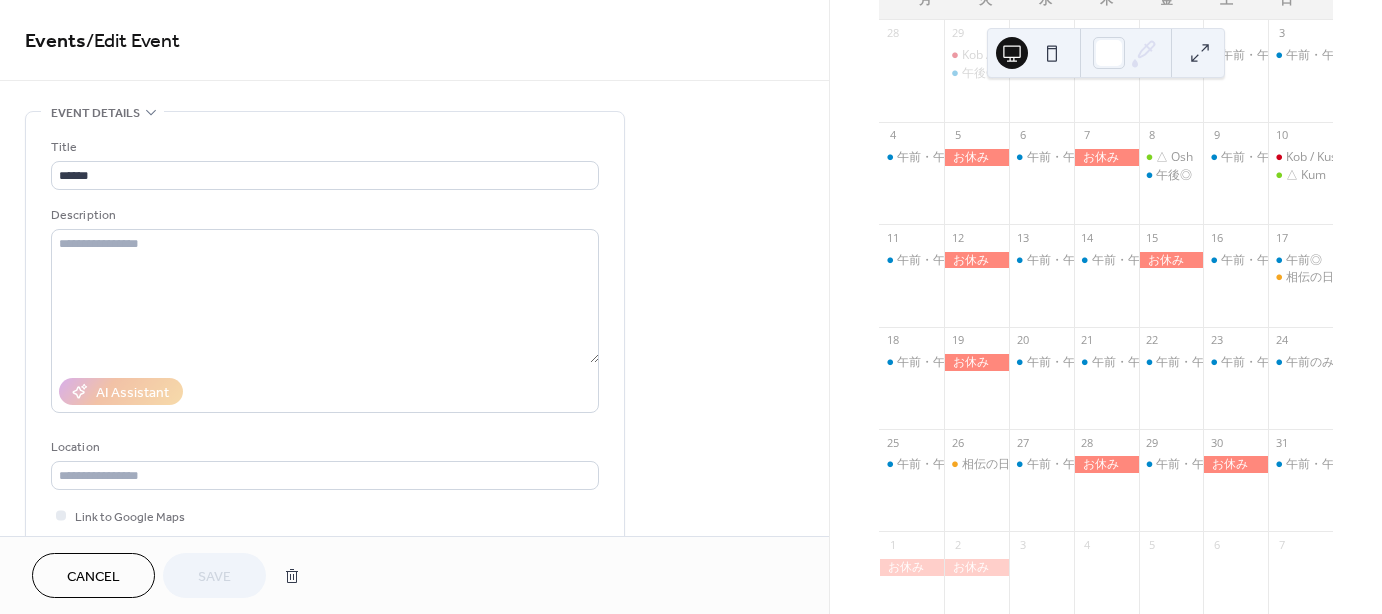click on "Cancel" at bounding box center [93, 577] 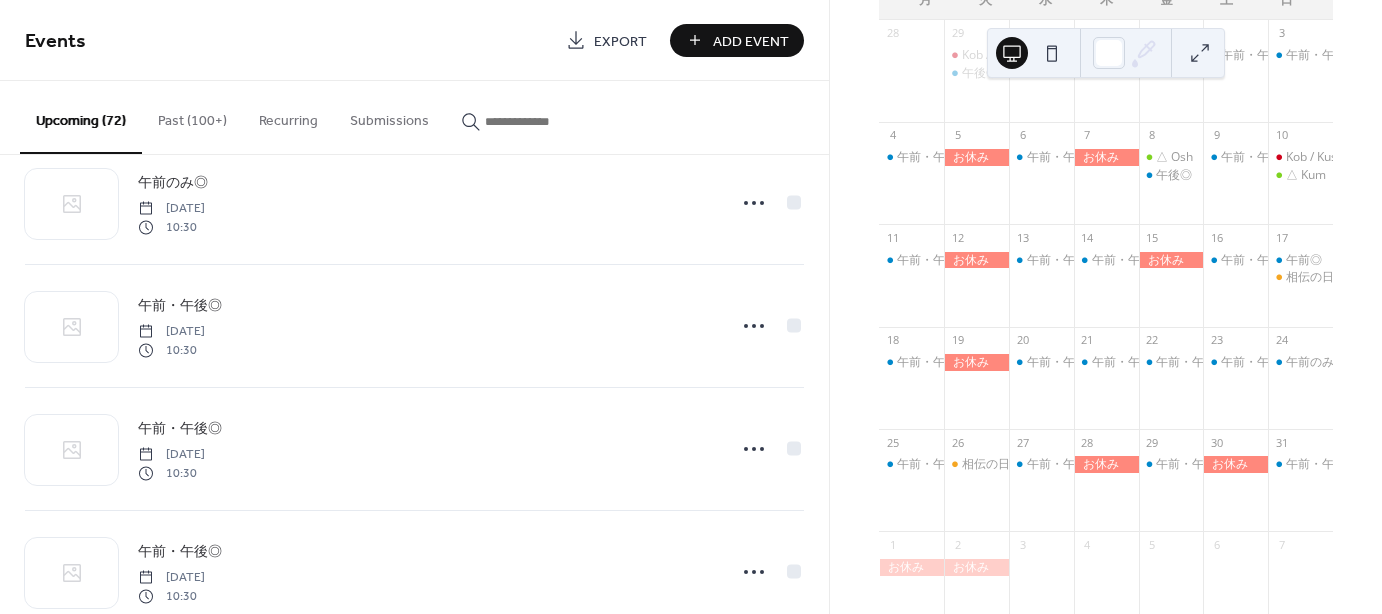 scroll, scrollTop: 700, scrollLeft: 0, axis: vertical 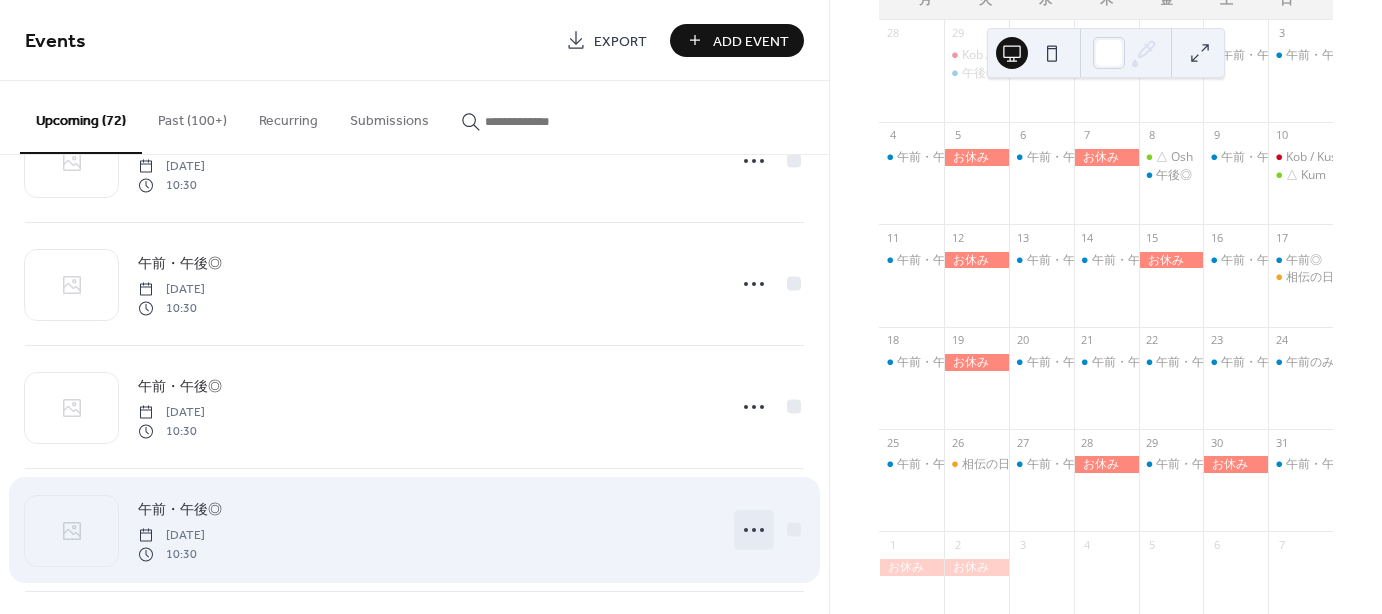 click 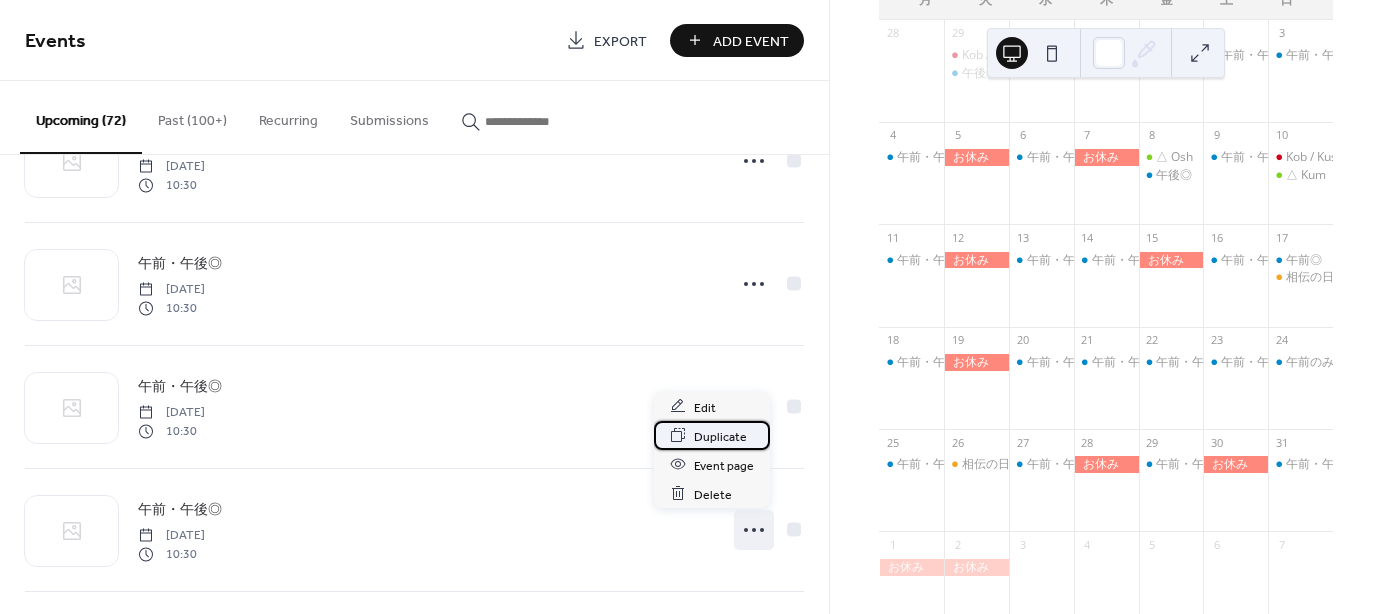 click on "Duplicate" at bounding box center [720, 436] 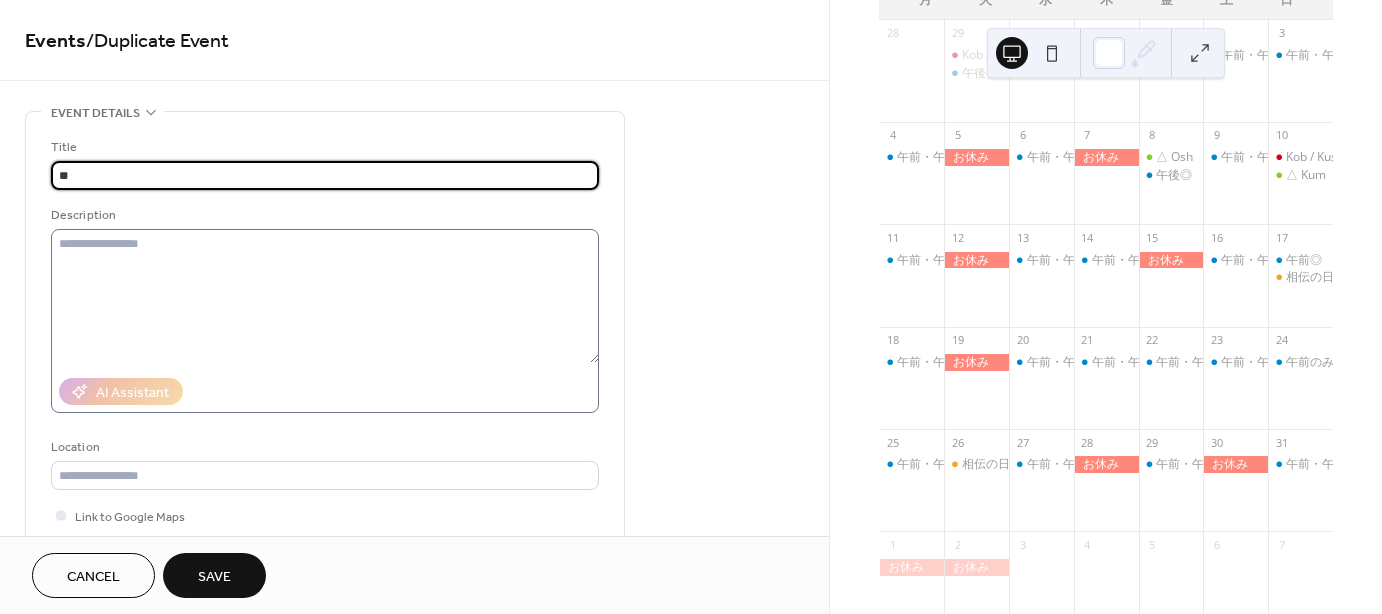type on "*" 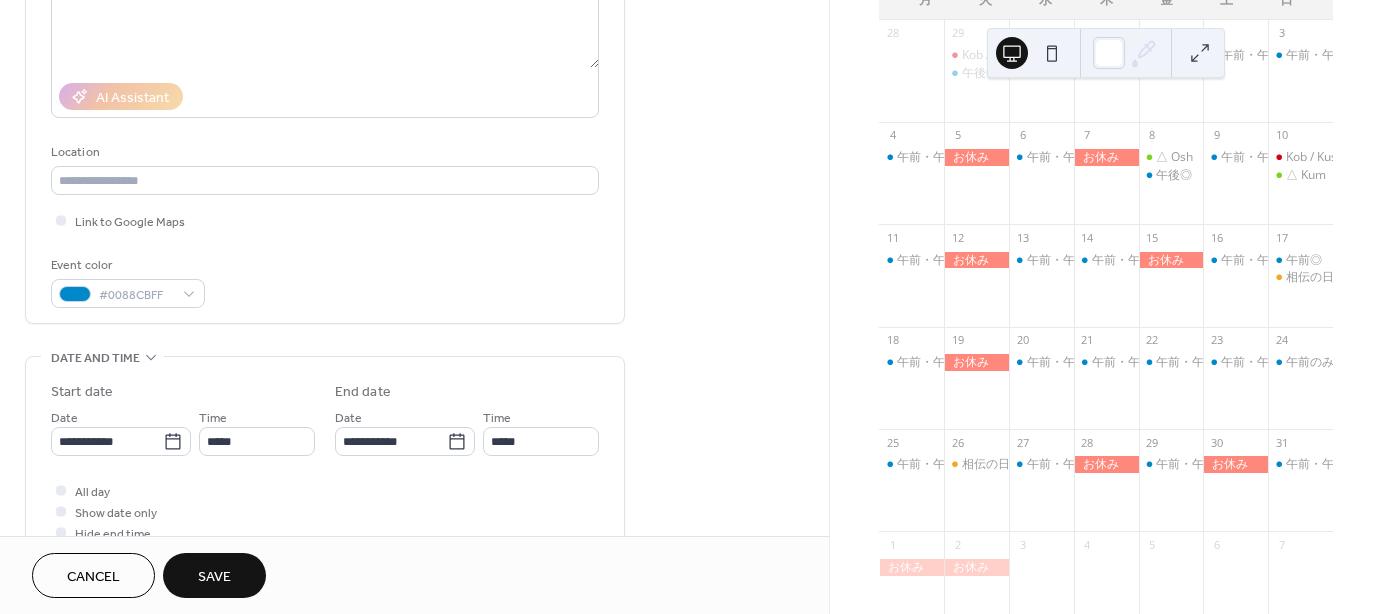 scroll, scrollTop: 300, scrollLeft: 0, axis: vertical 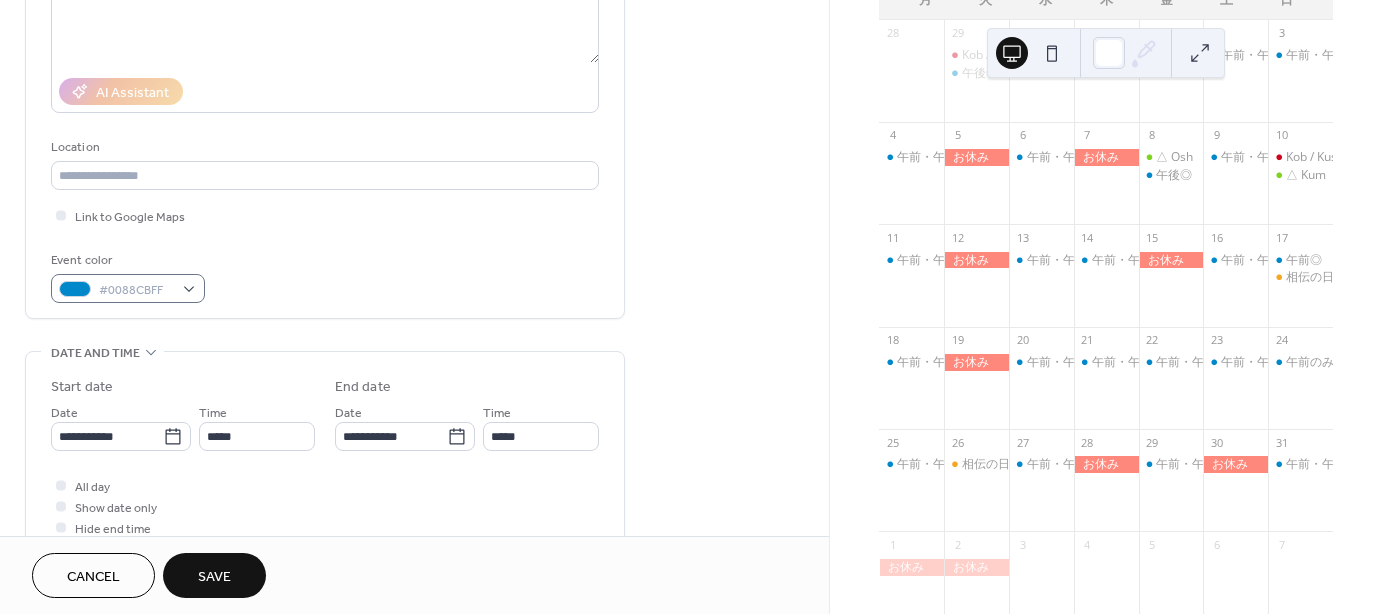 type on "*****" 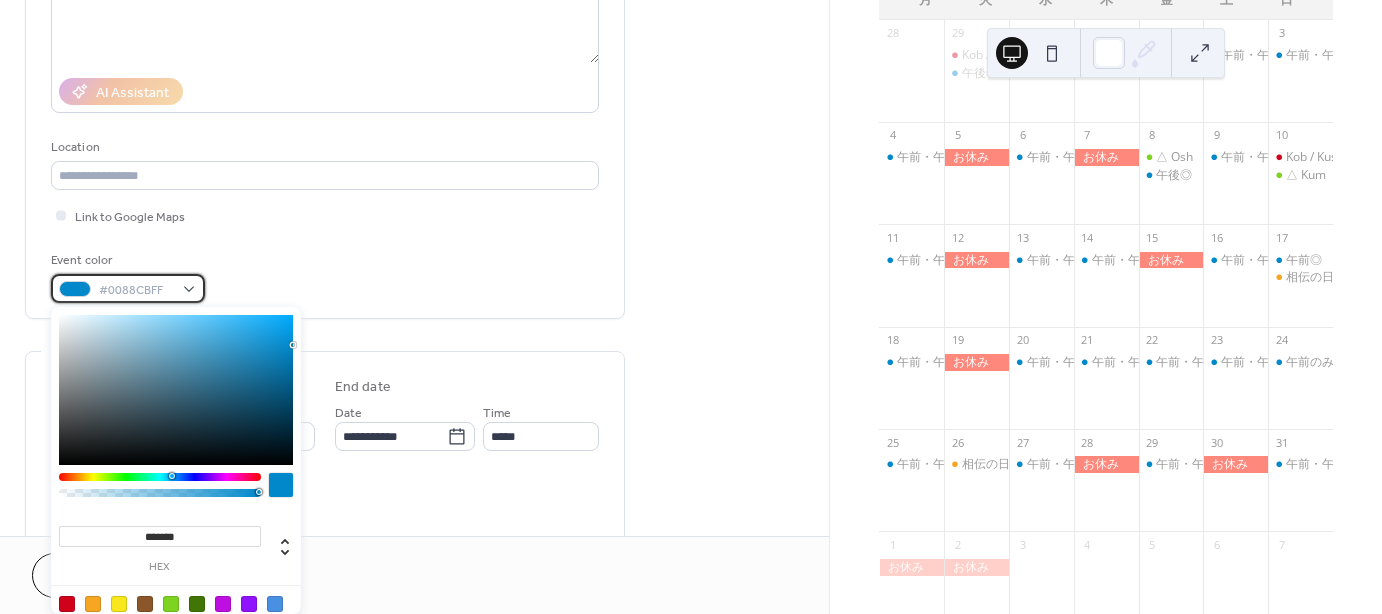click on "#0088CBFF" at bounding box center [128, 288] 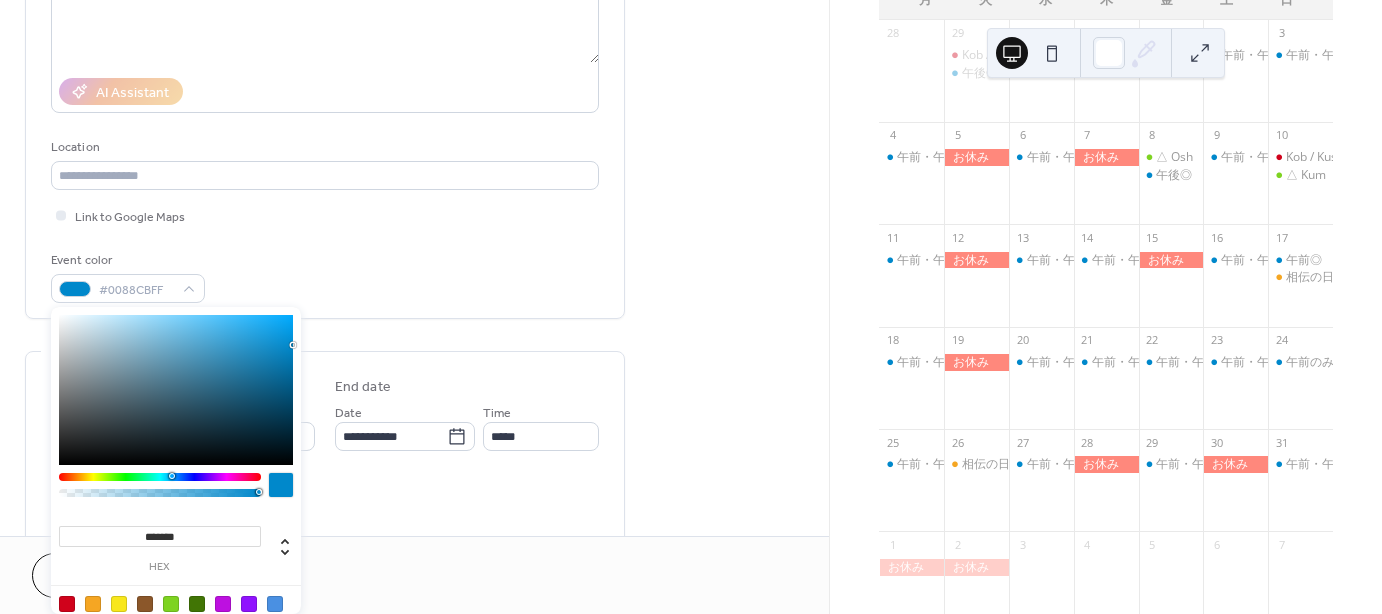 click at bounding box center (171, 604) 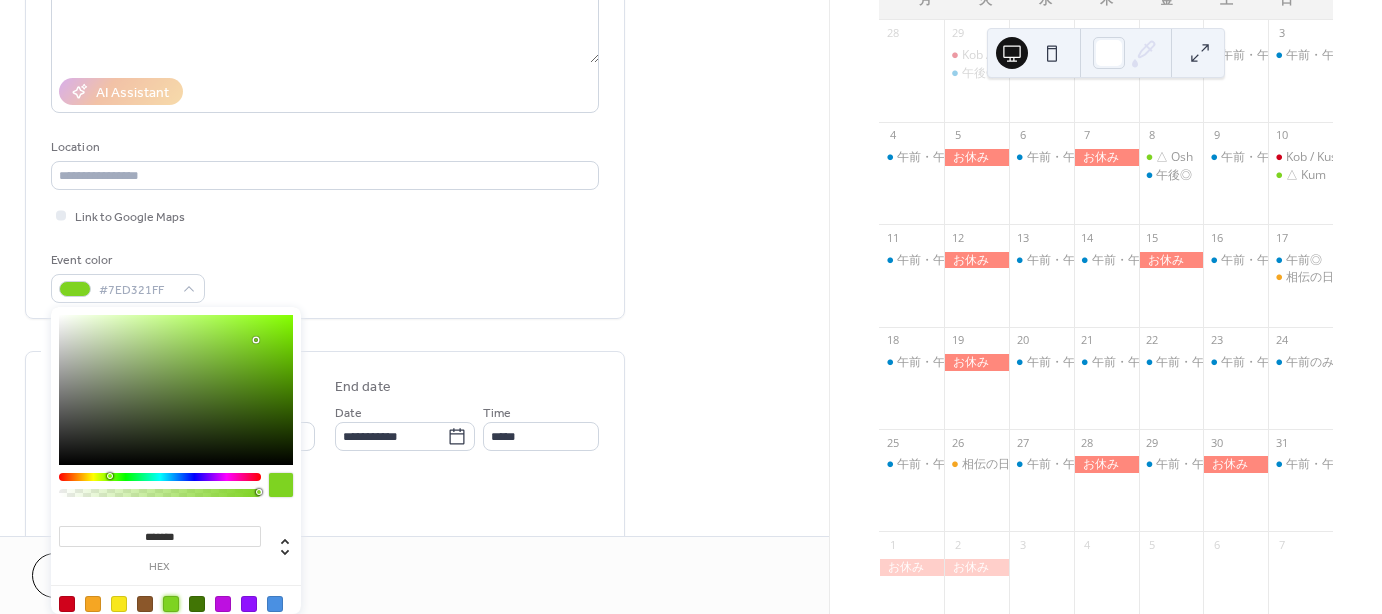 click on "Event color #7ED321FF" at bounding box center [325, 276] 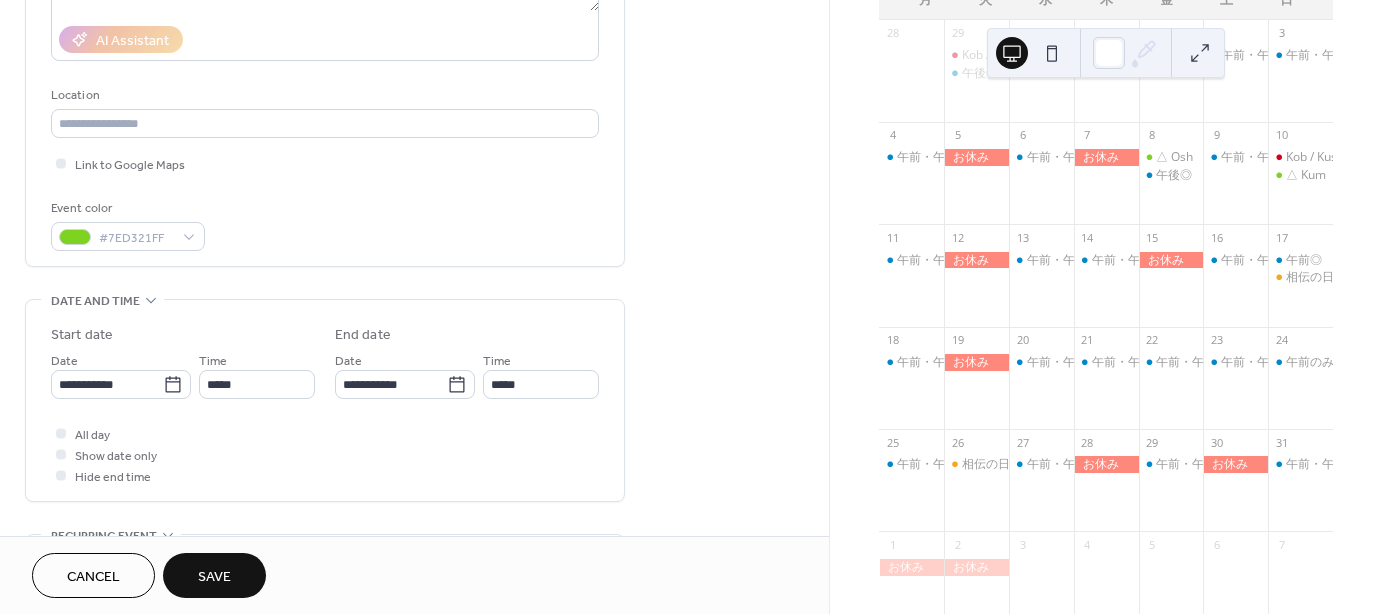 scroll, scrollTop: 400, scrollLeft: 0, axis: vertical 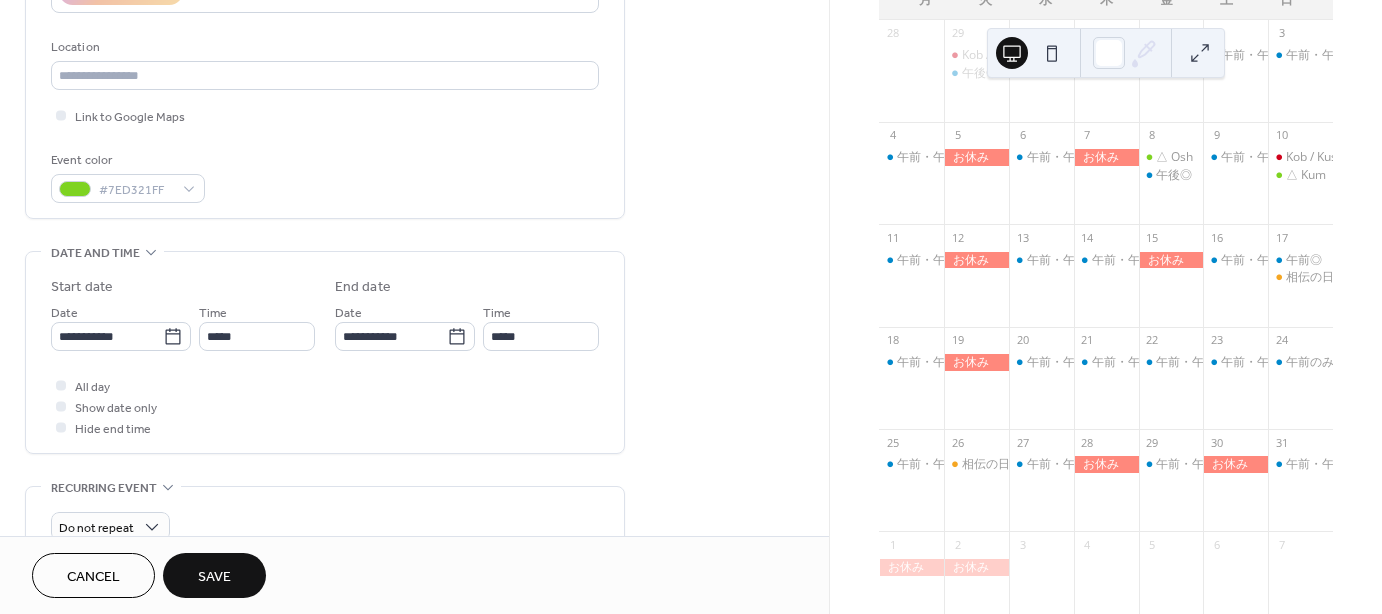 click on "Save" at bounding box center [214, 575] 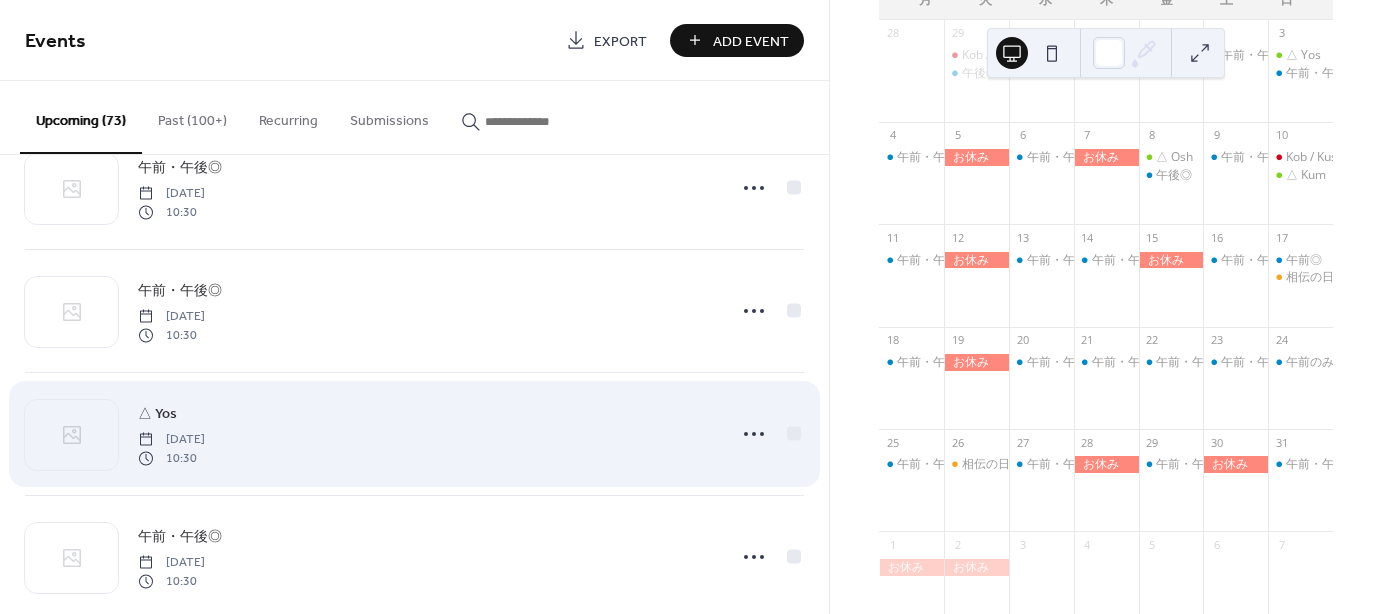 scroll, scrollTop: 800, scrollLeft: 0, axis: vertical 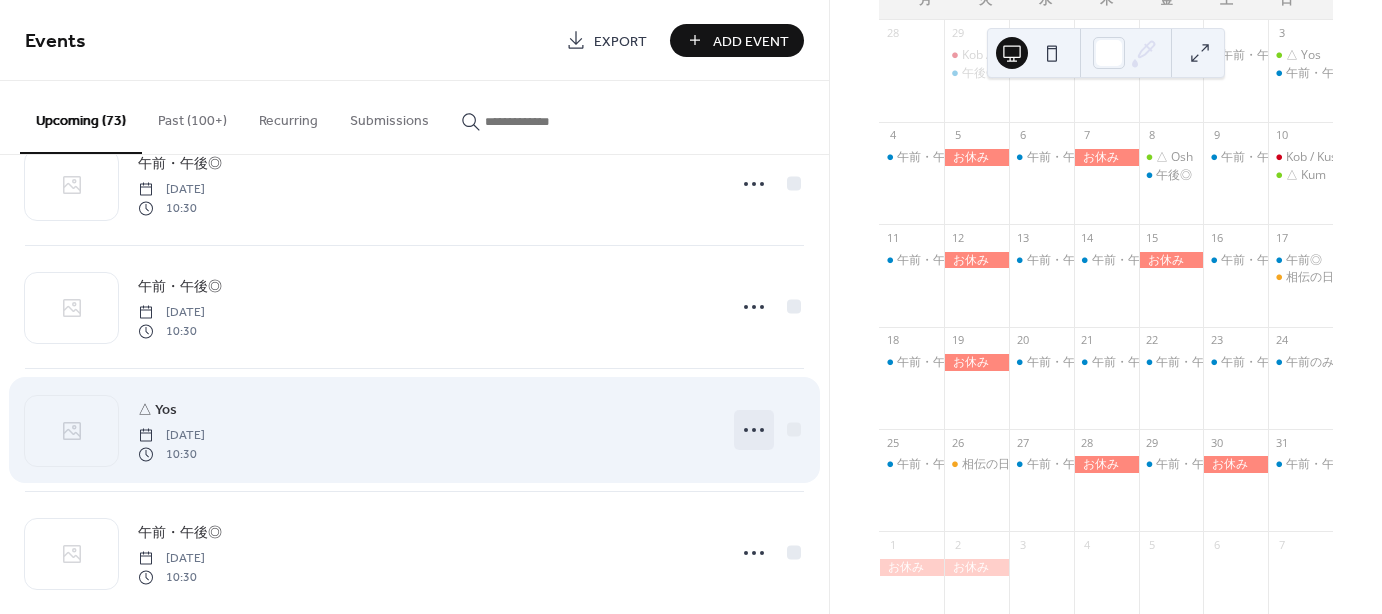 click 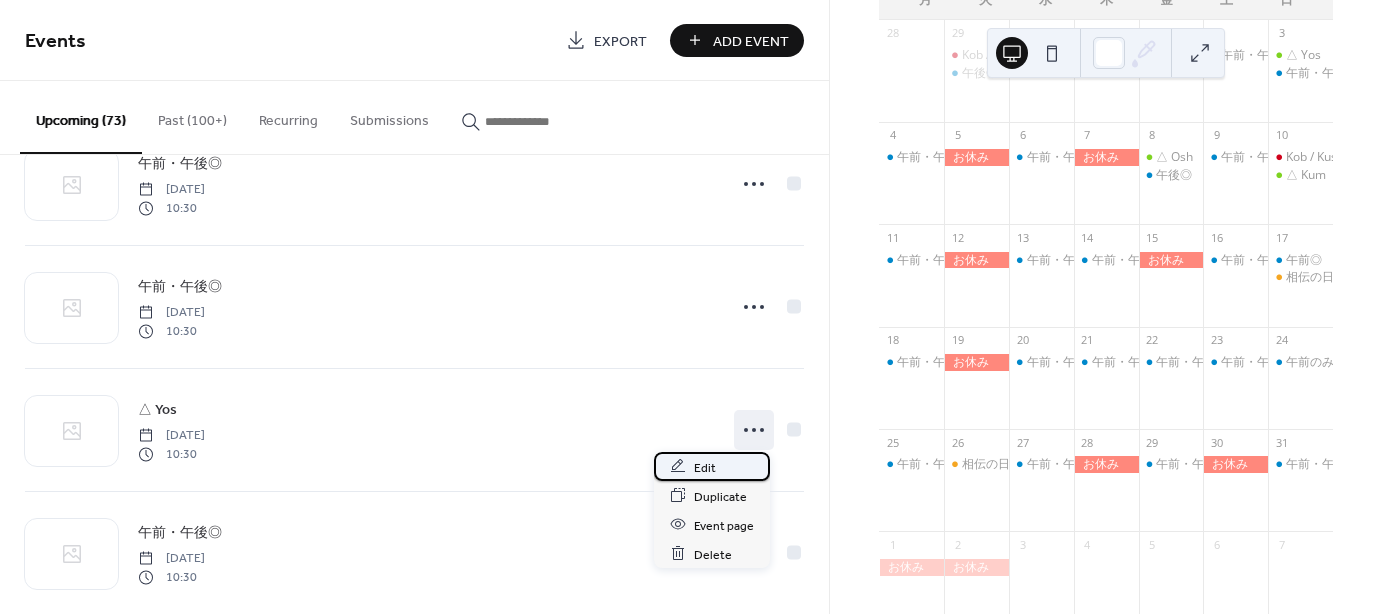 click on "Edit" at bounding box center (705, 467) 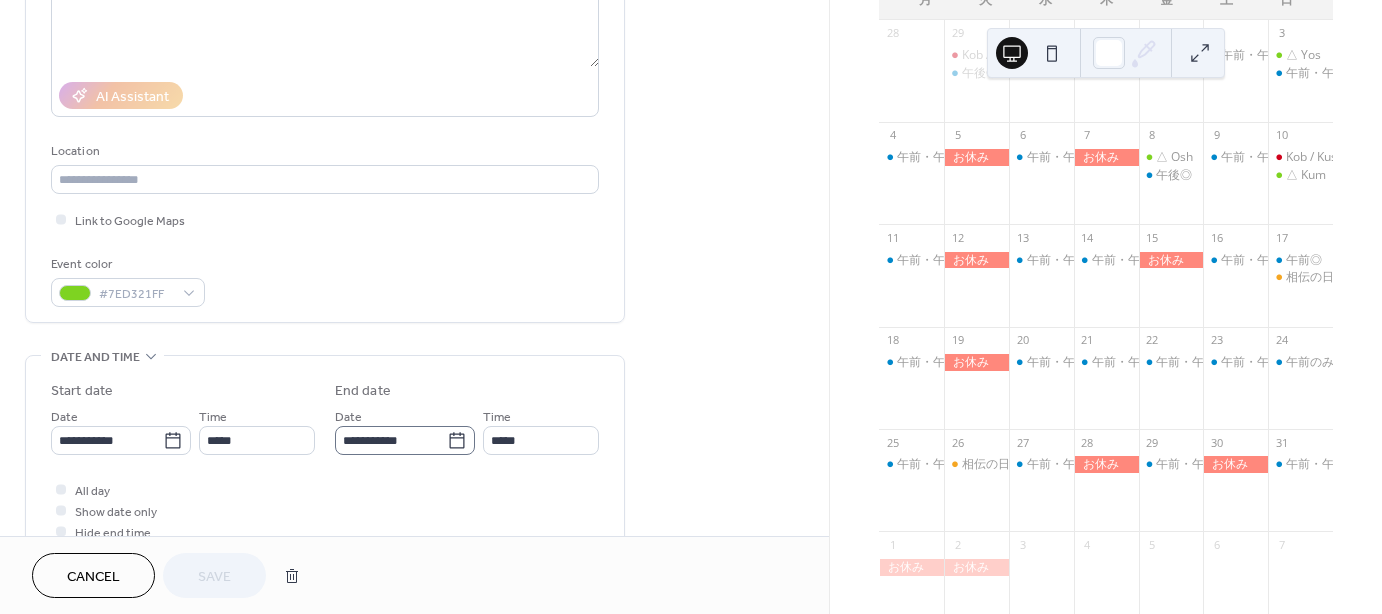 scroll, scrollTop: 300, scrollLeft: 0, axis: vertical 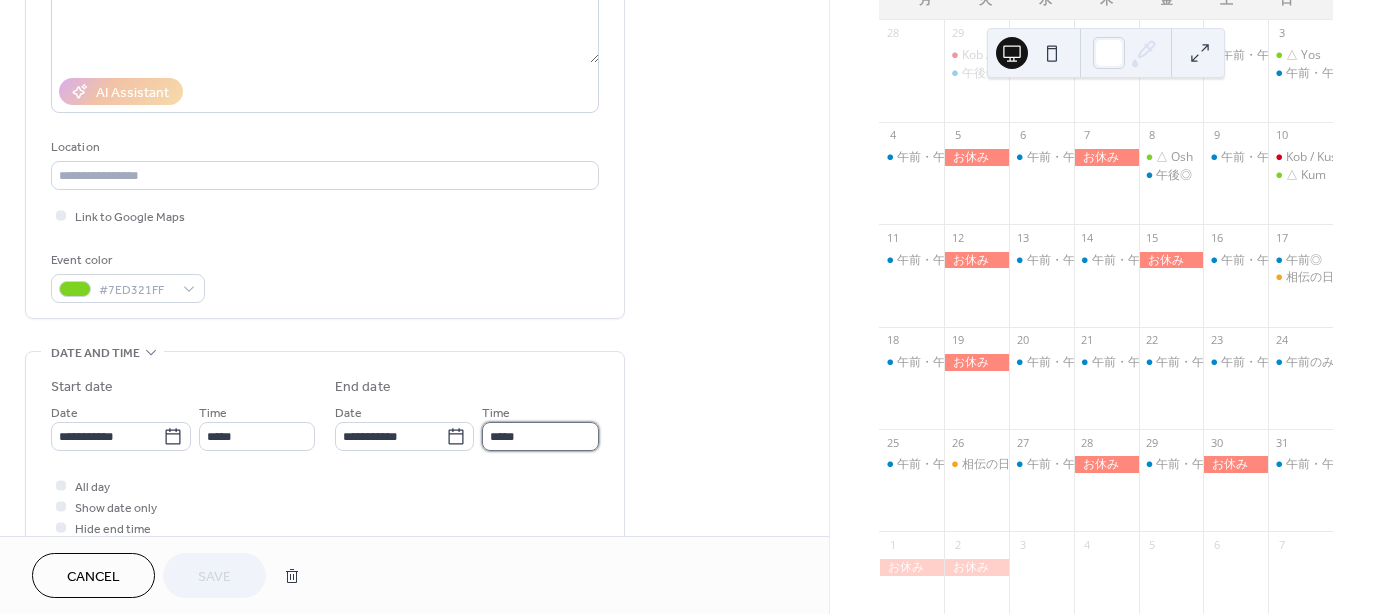click on "*****" at bounding box center (540, 436) 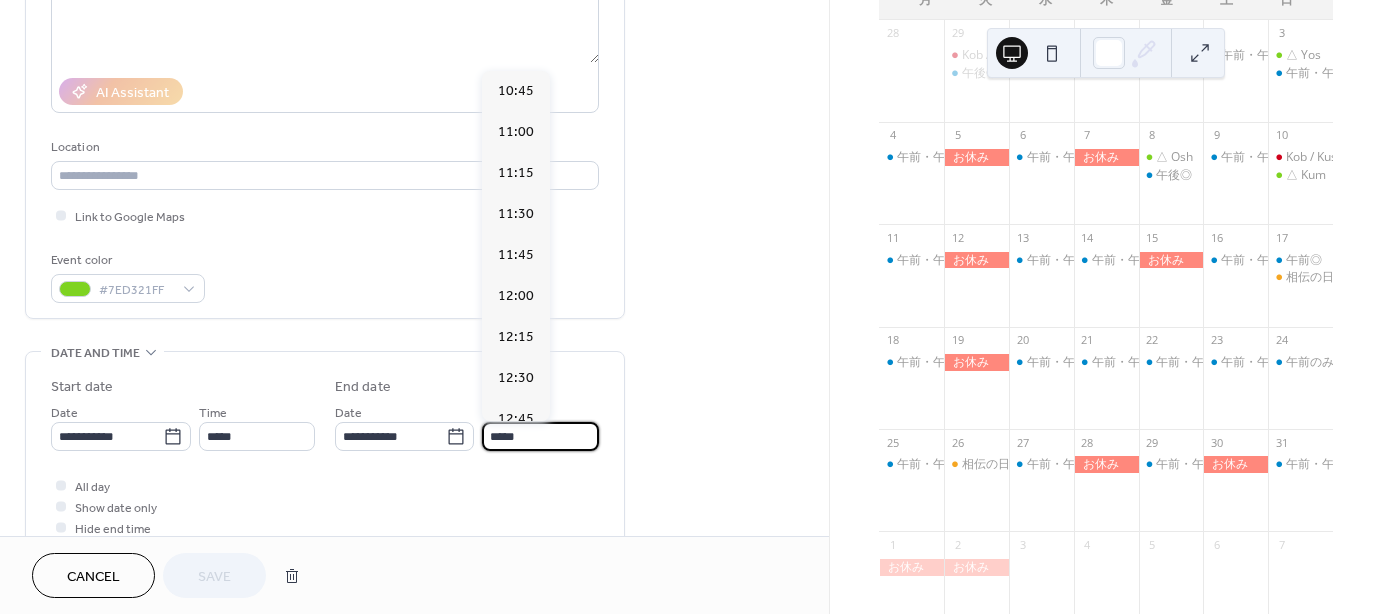 scroll, scrollTop: 1024, scrollLeft: 0, axis: vertical 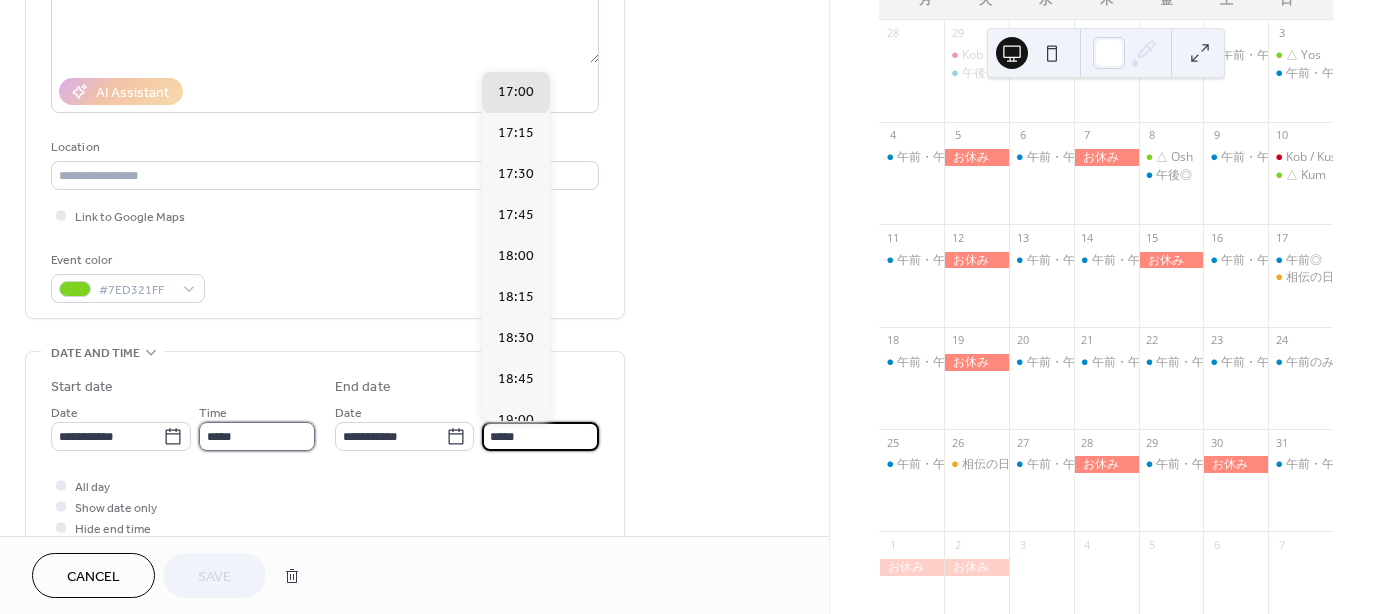 click on "*****" at bounding box center [257, 436] 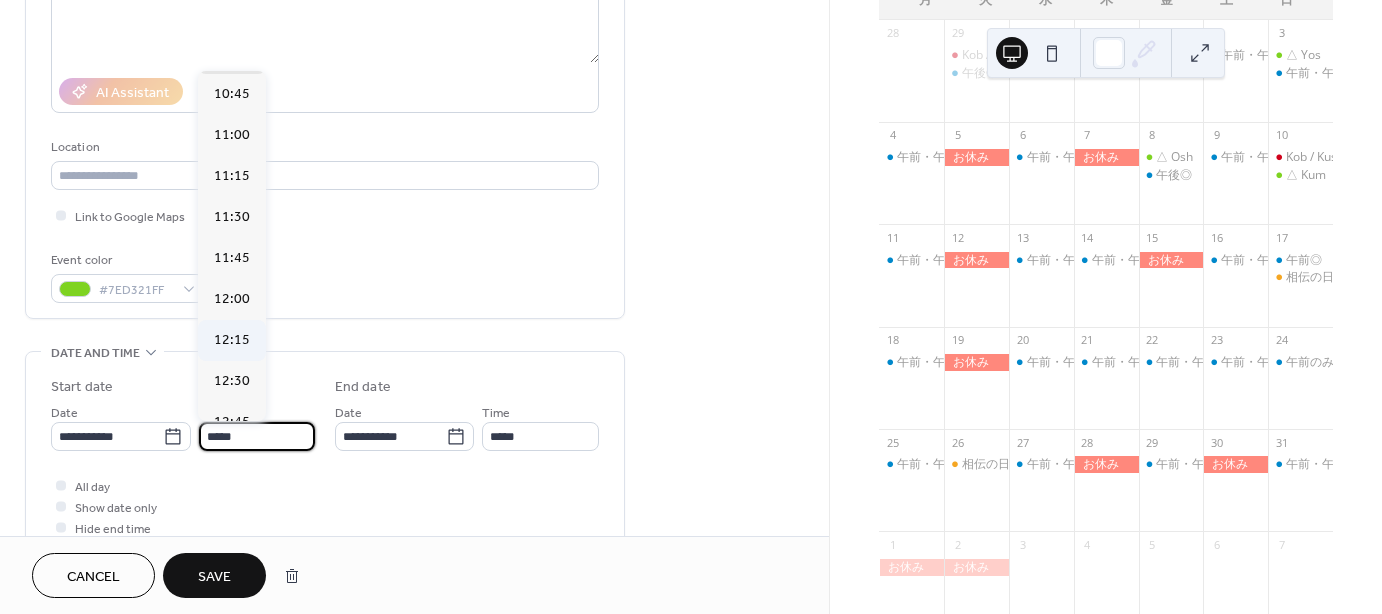 scroll, scrollTop: 1822, scrollLeft: 0, axis: vertical 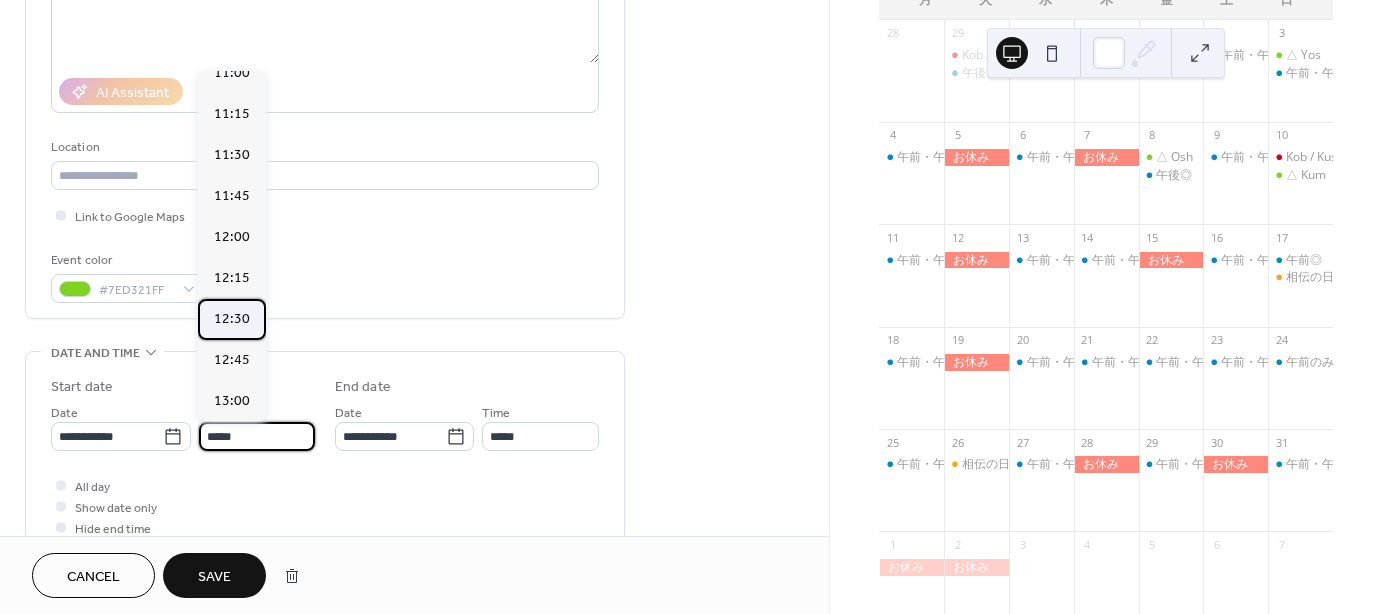 click on "12:30" at bounding box center [232, 319] 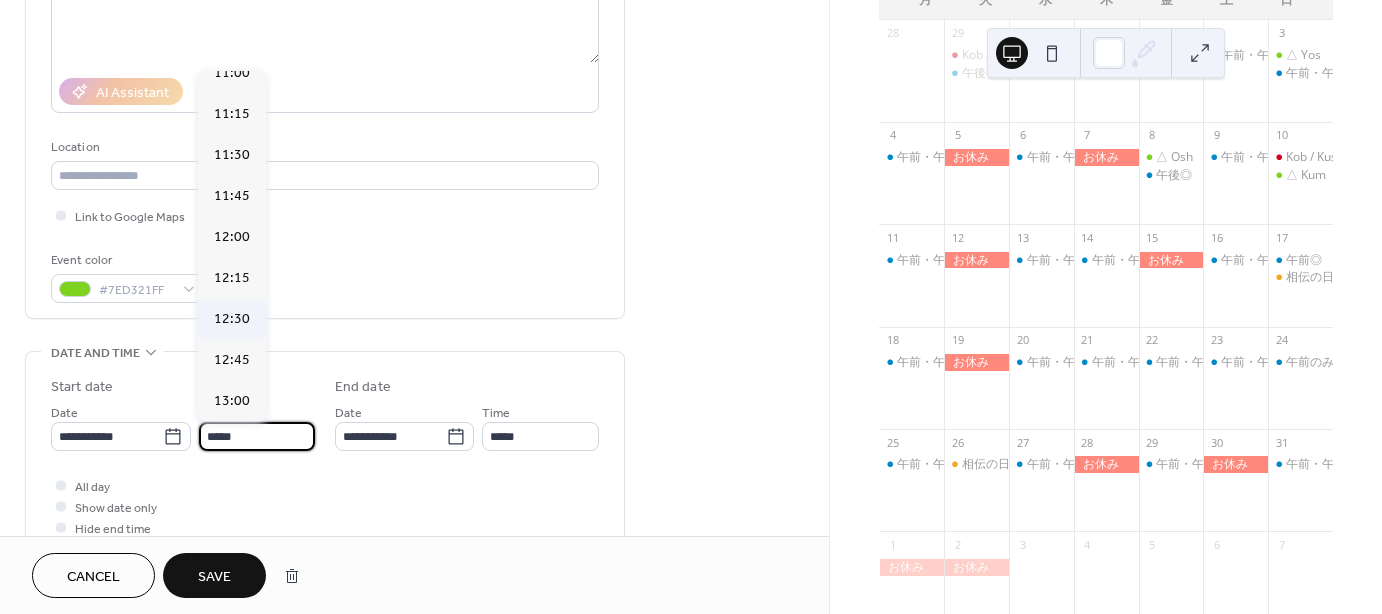type on "*****" 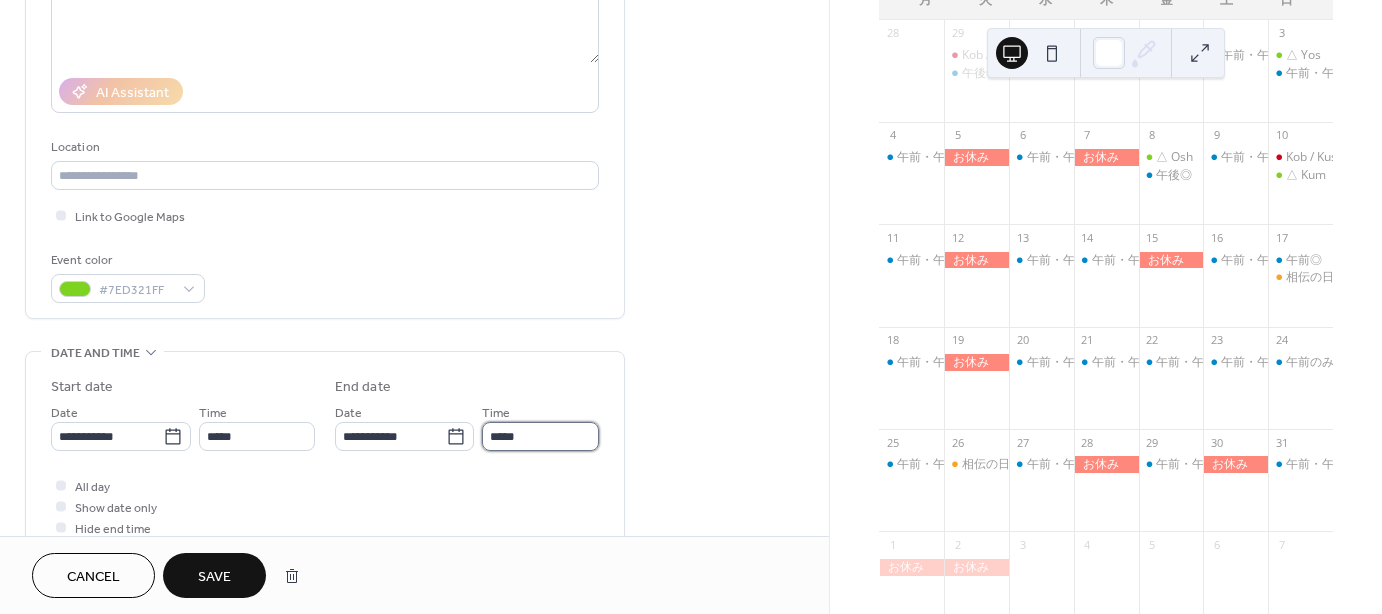 click on "*****" at bounding box center (540, 436) 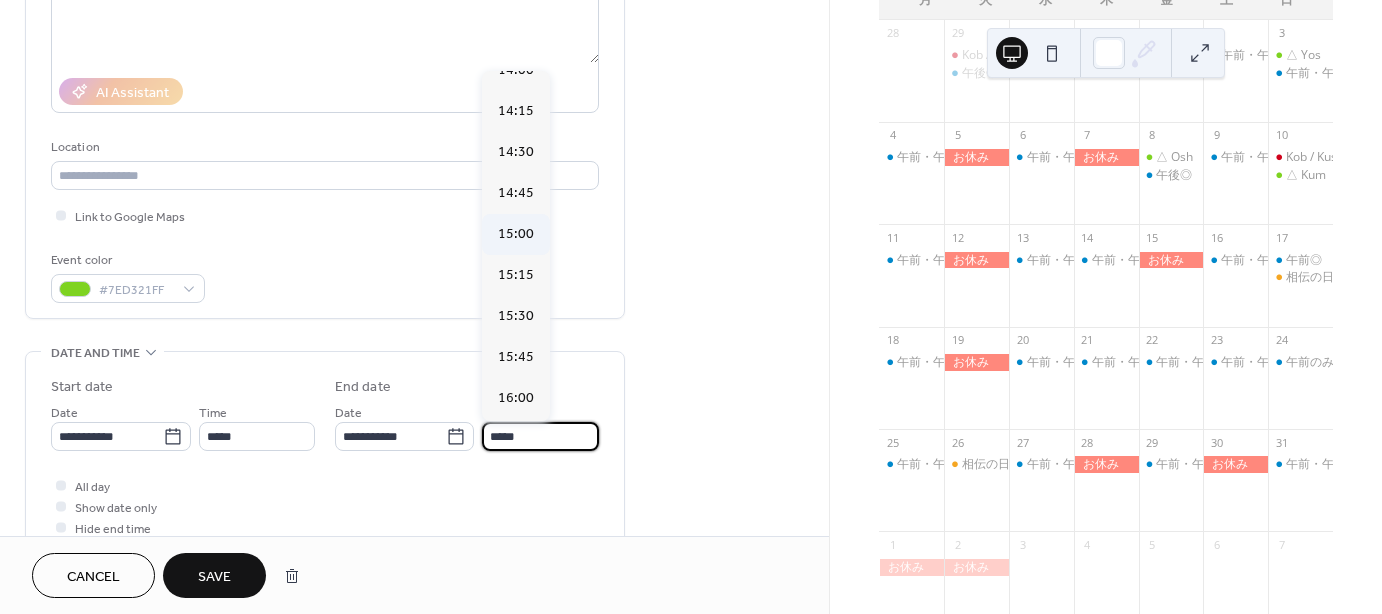 scroll, scrollTop: 224, scrollLeft: 0, axis: vertical 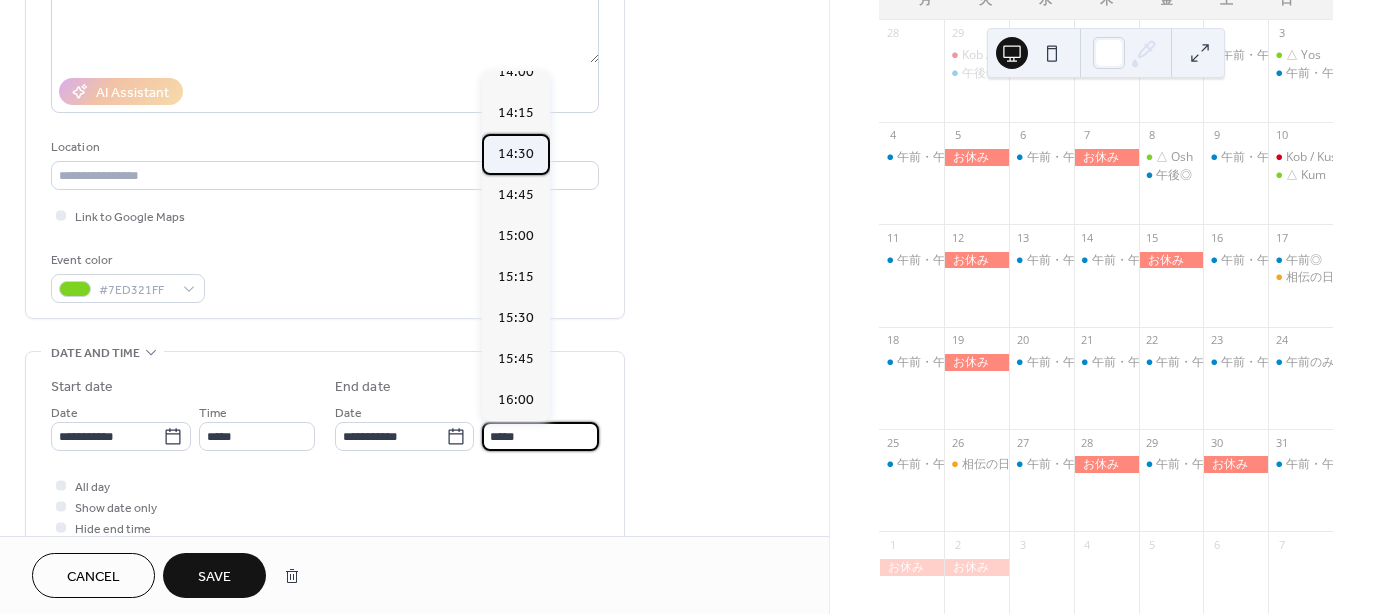 click on "14:30" at bounding box center [516, 154] 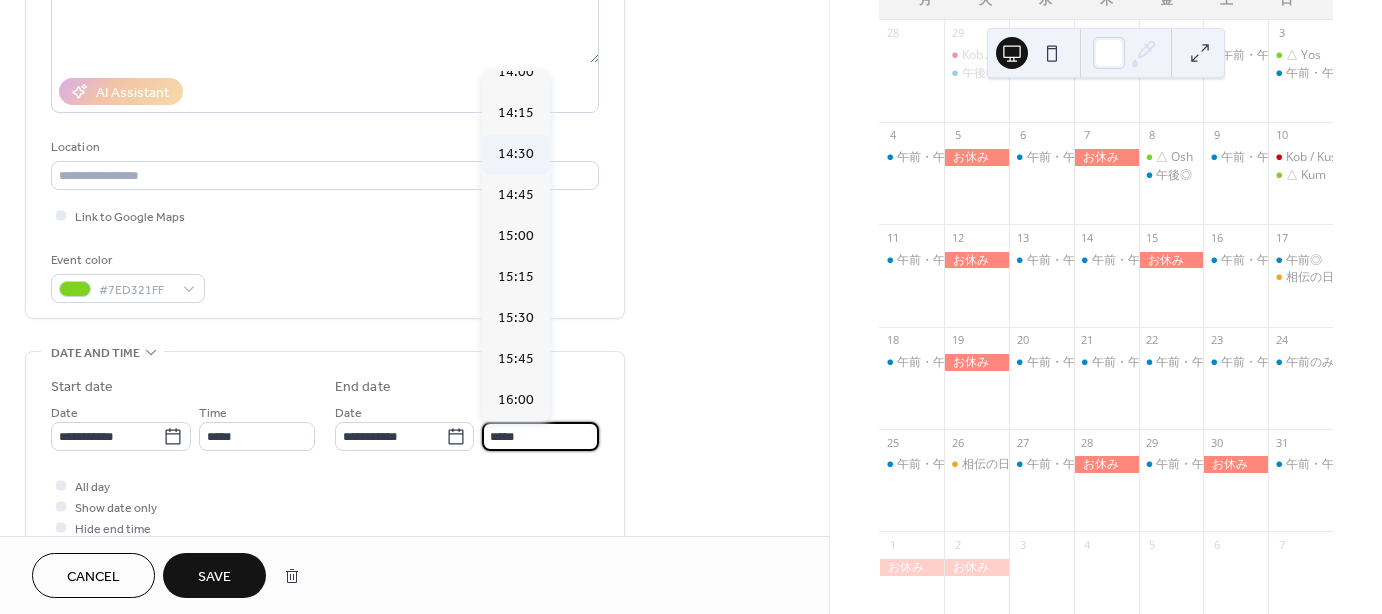 type on "*****" 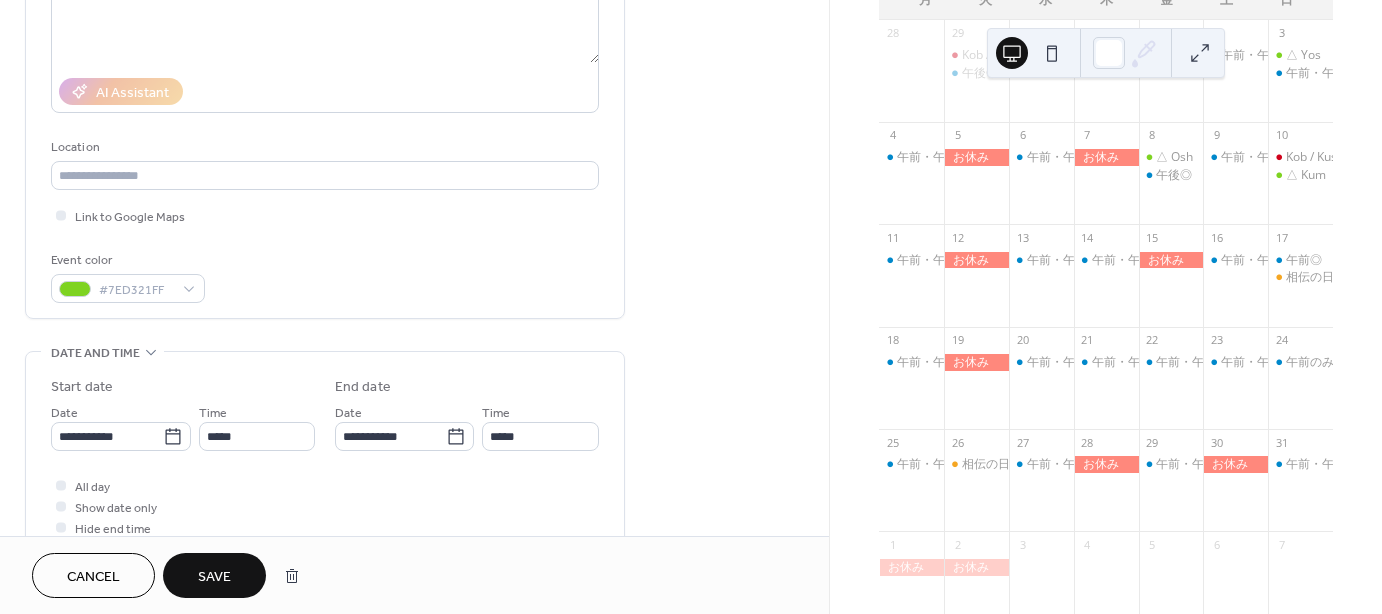 click on "Save" at bounding box center (214, 575) 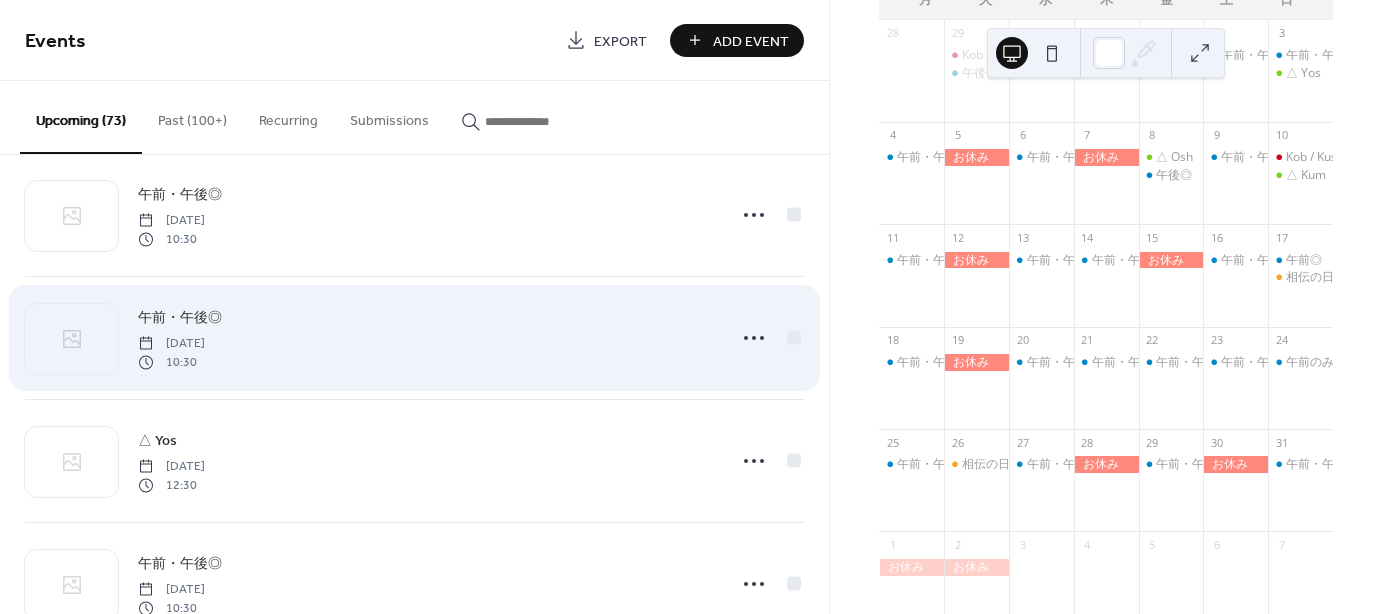 scroll, scrollTop: 900, scrollLeft: 0, axis: vertical 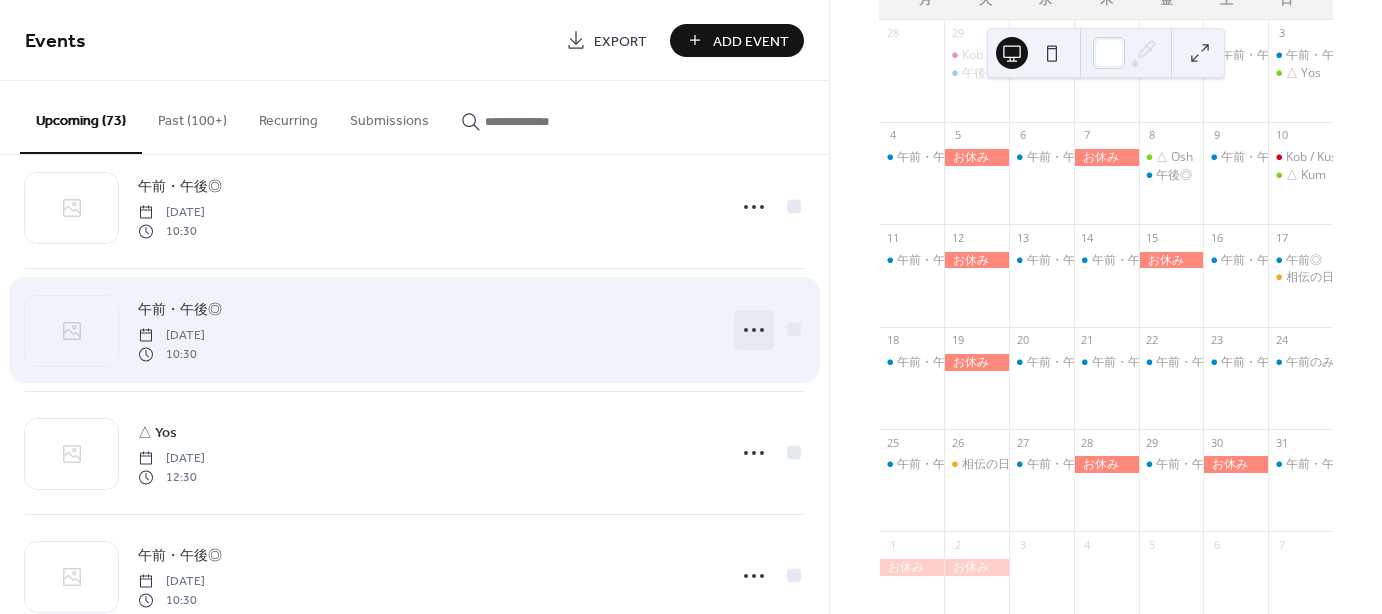 click 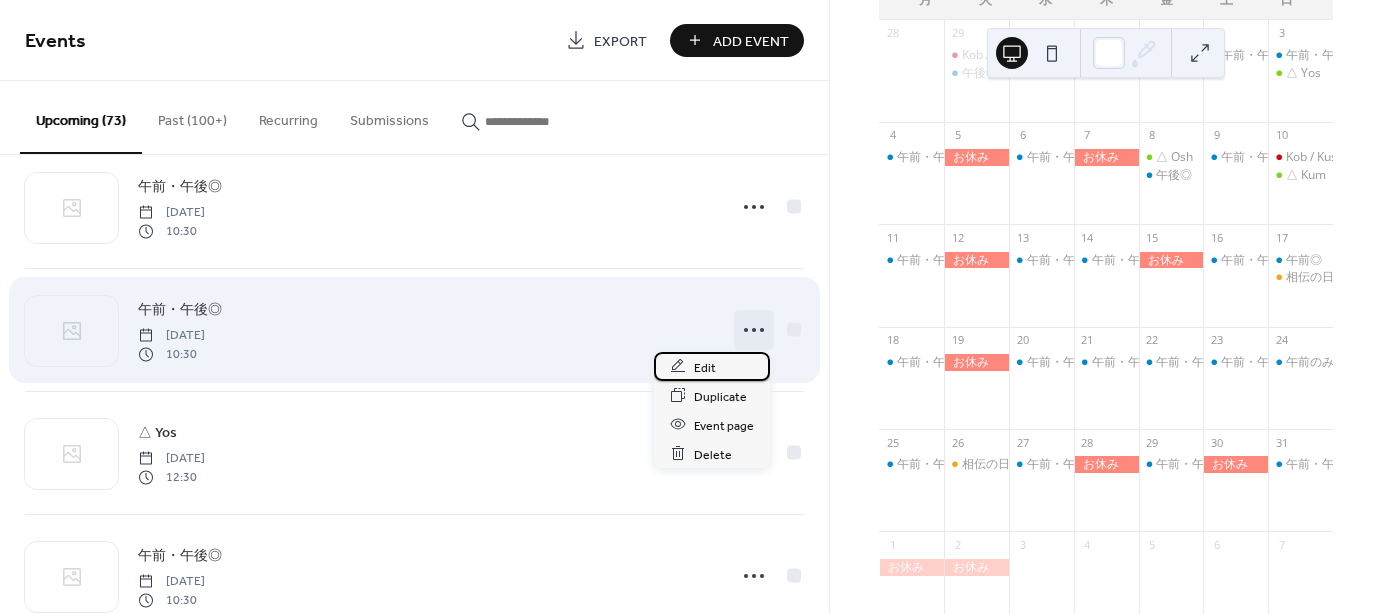click on "Edit" at bounding box center [712, 366] 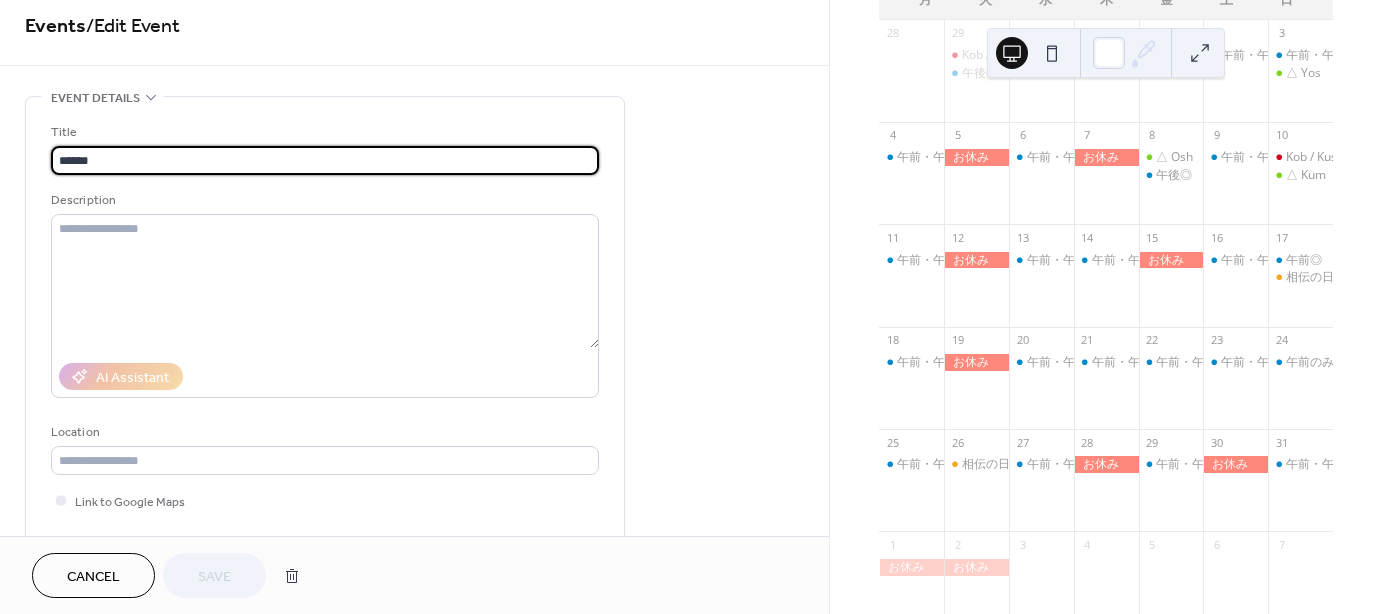 scroll, scrollTop: 0, scrollLeft: 0, axis: both 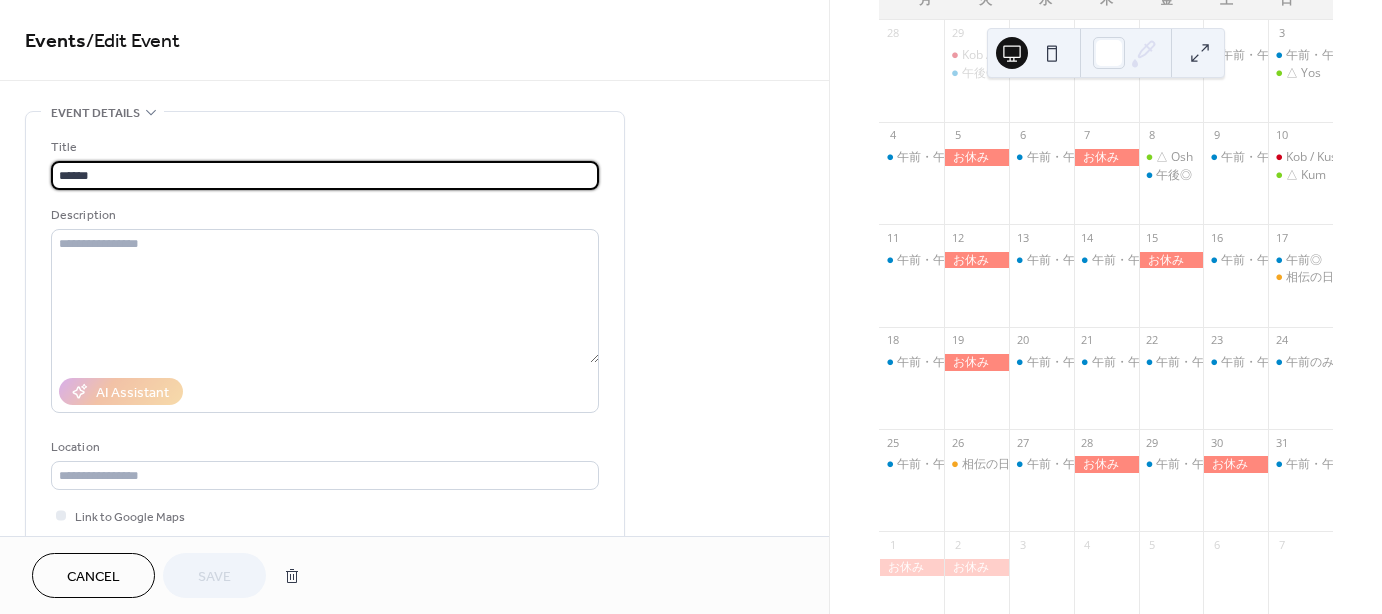 click on "******" at bounding box center (325, 175) 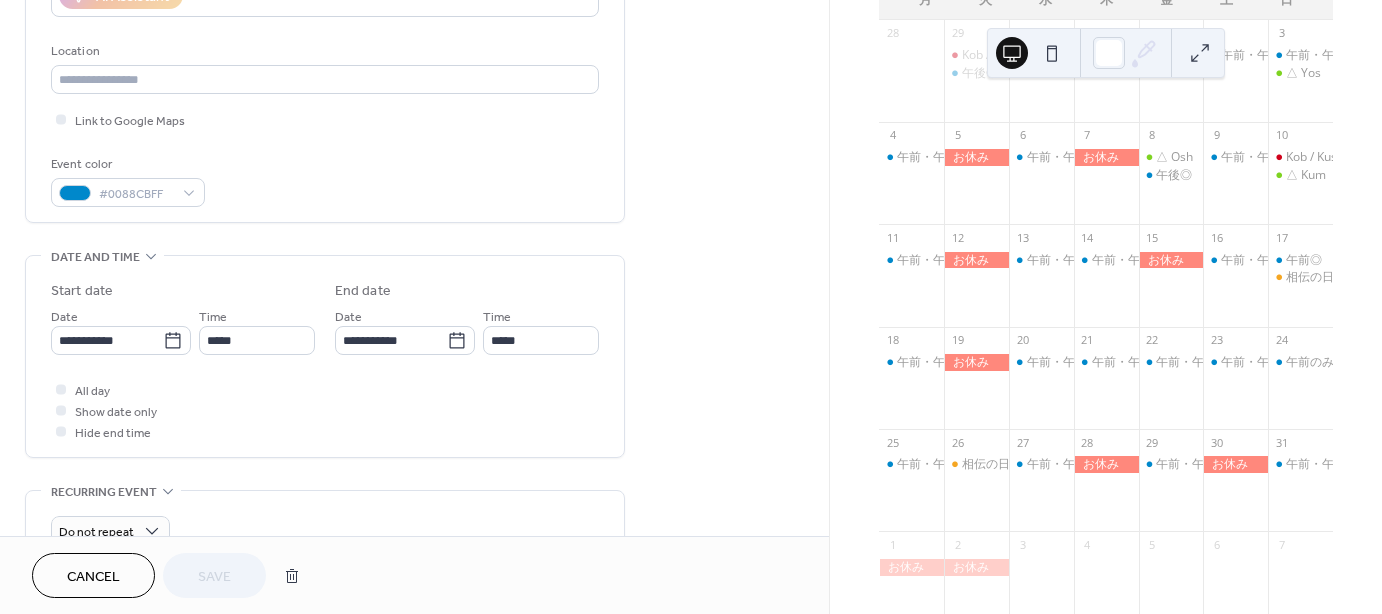 scroll, scrollTop: 400, scrollLeft: 0, axis: vertical 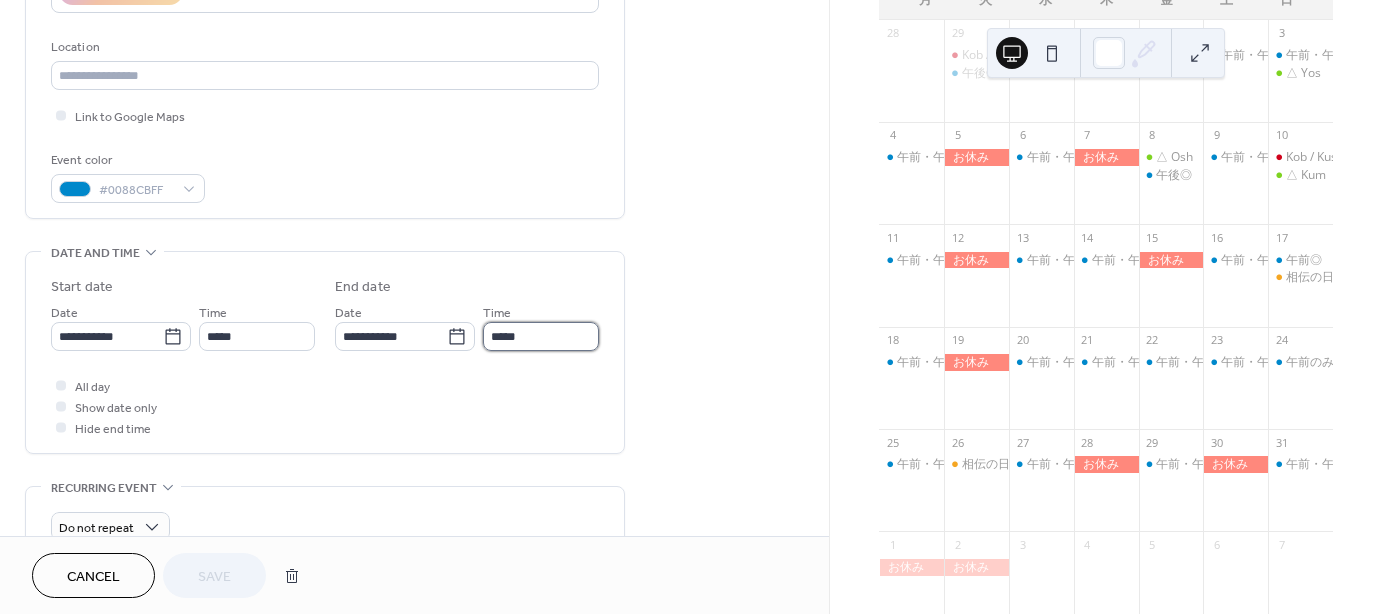 click on "*****" at bounding box center (541, 336) 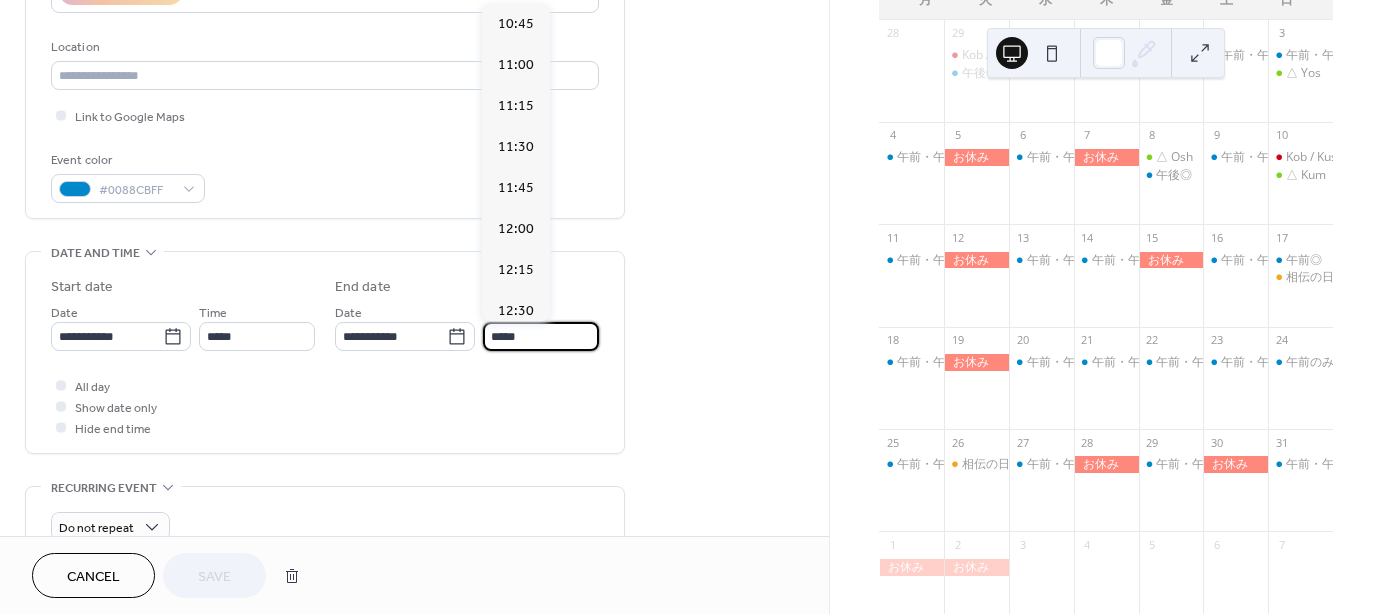 scroll, scrollTop: 1024, scrollLeft: 0, axis: vertical 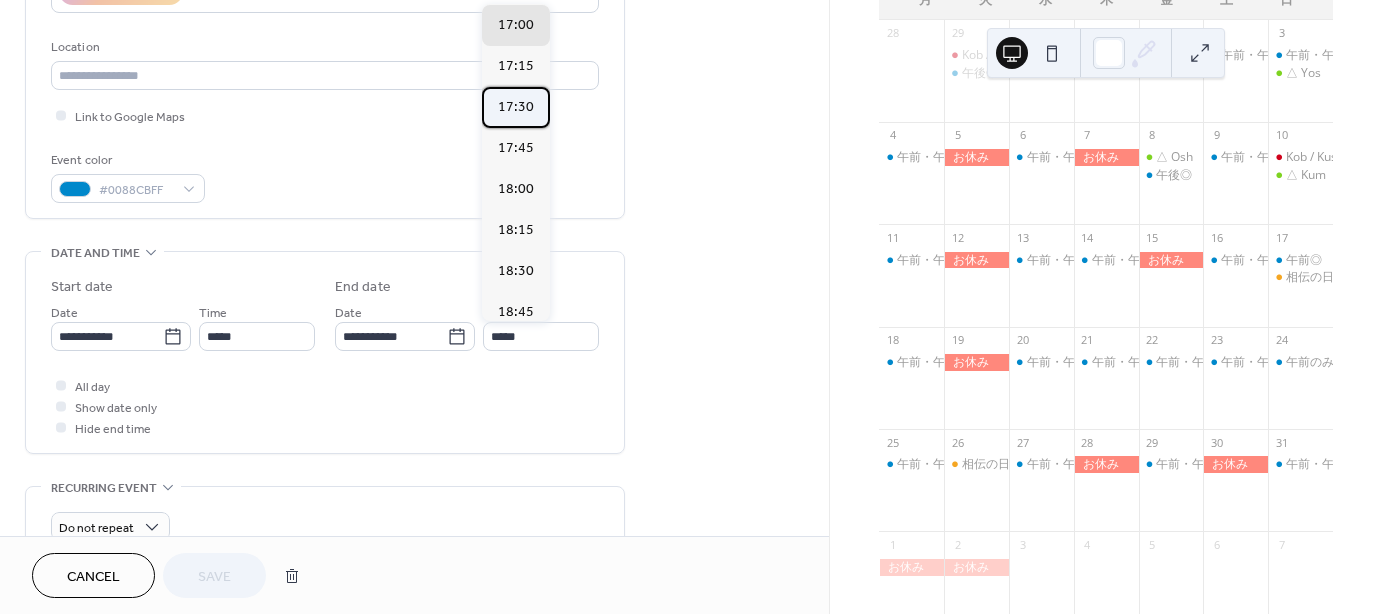 click on "17:30" at bounding box center (516, 107) 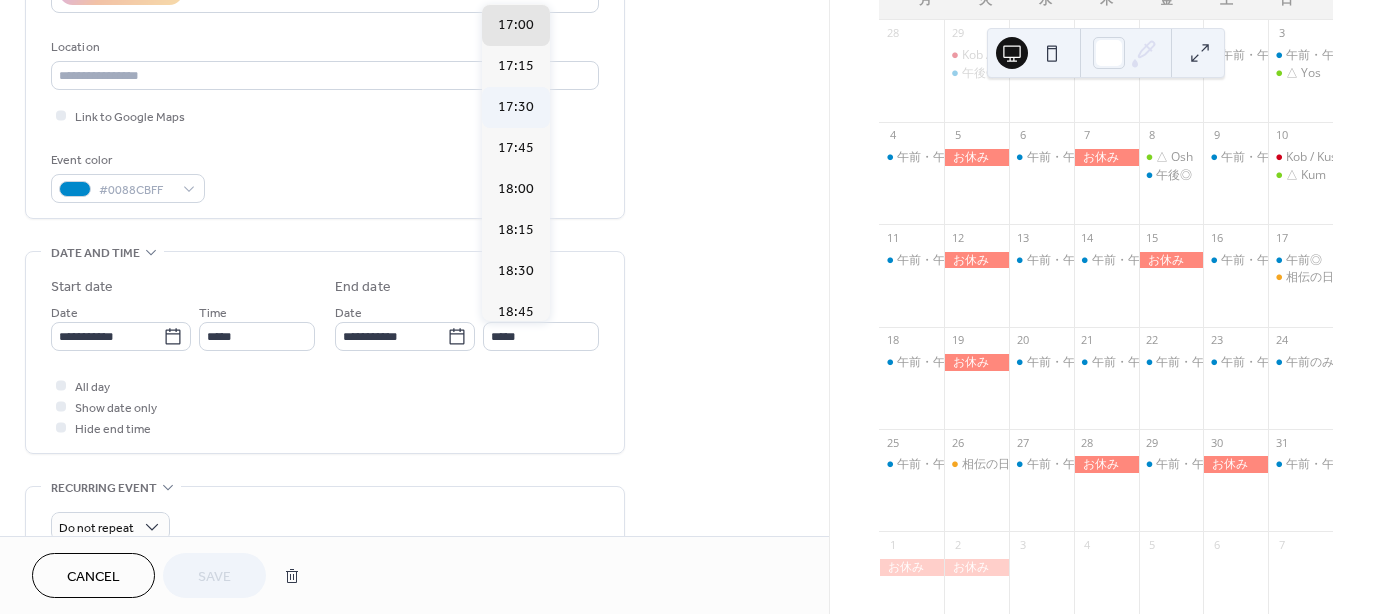 type on "*****" 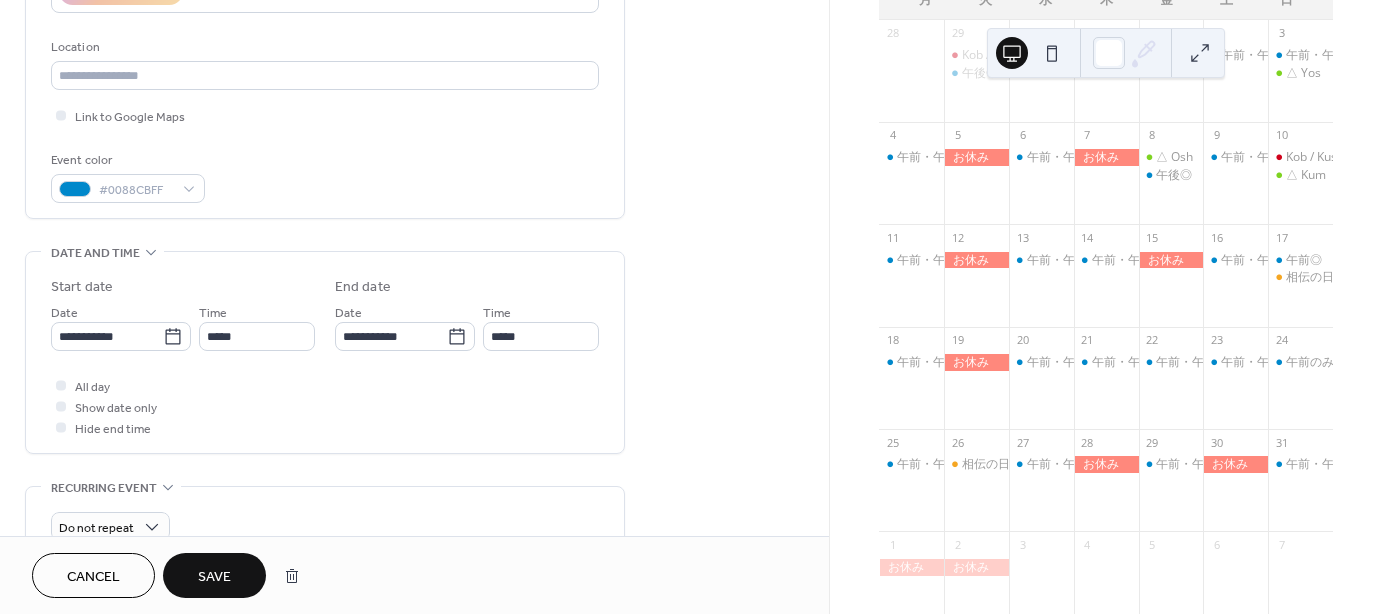 click on "Save" at bounding box center [214, 577] 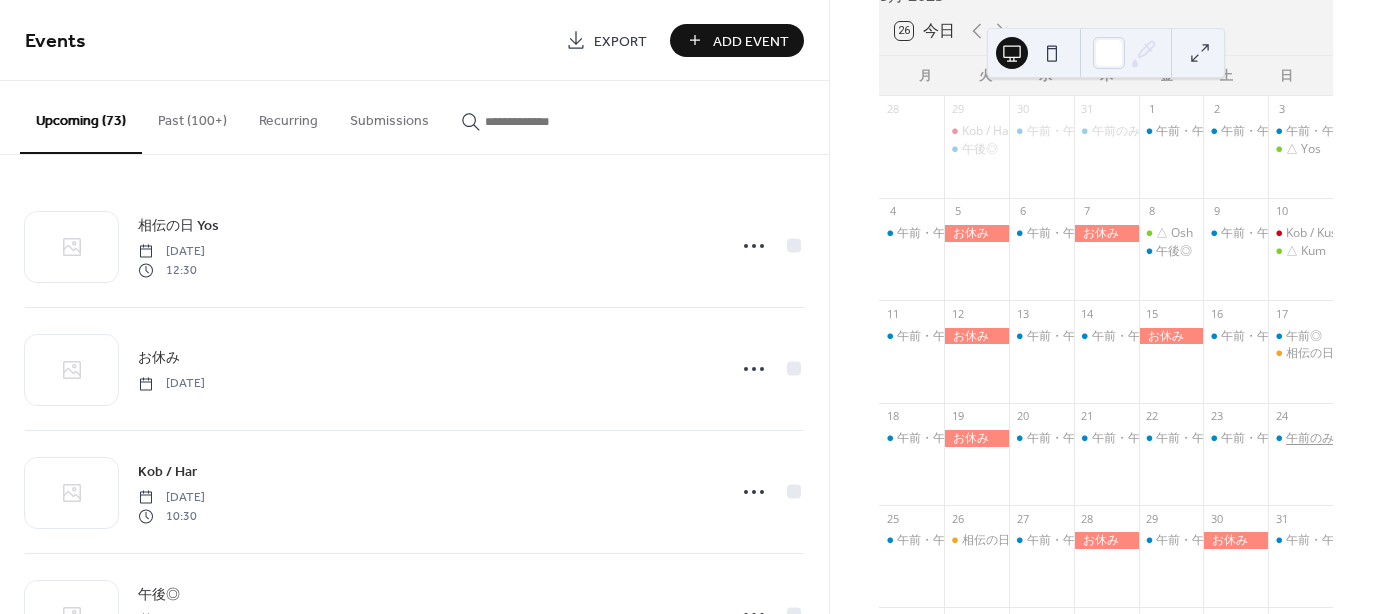 scroll, scrollTop: 200, scrollLeft: 0, axis: vertical 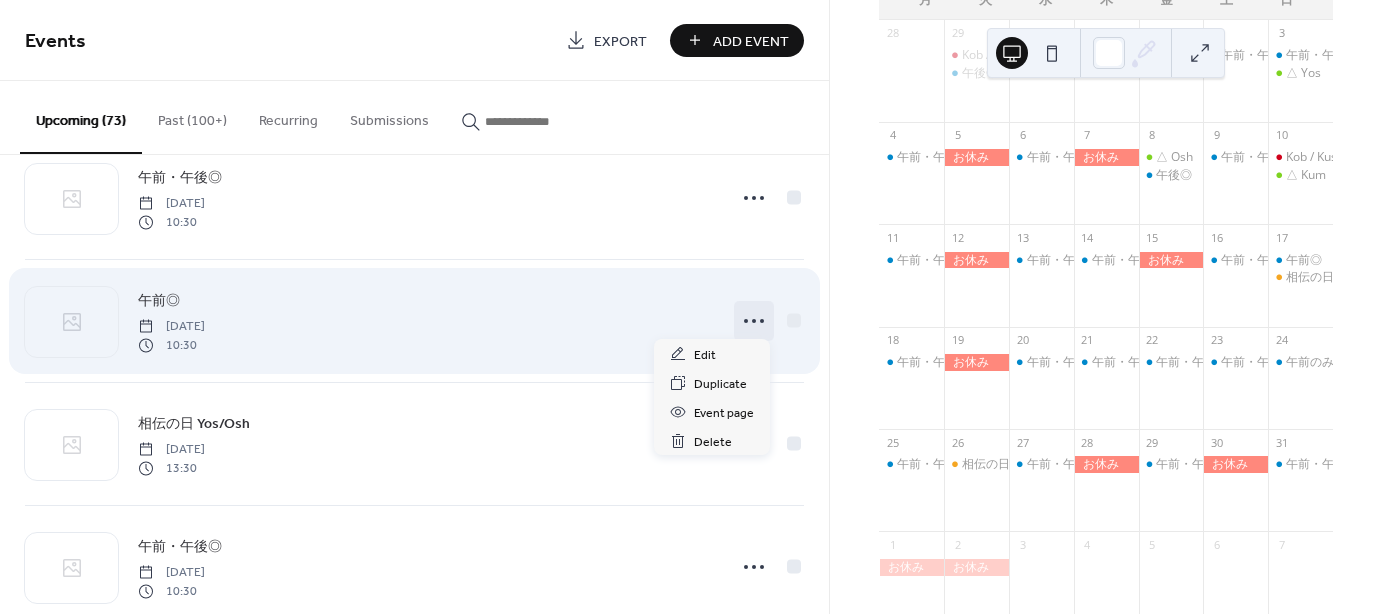 click 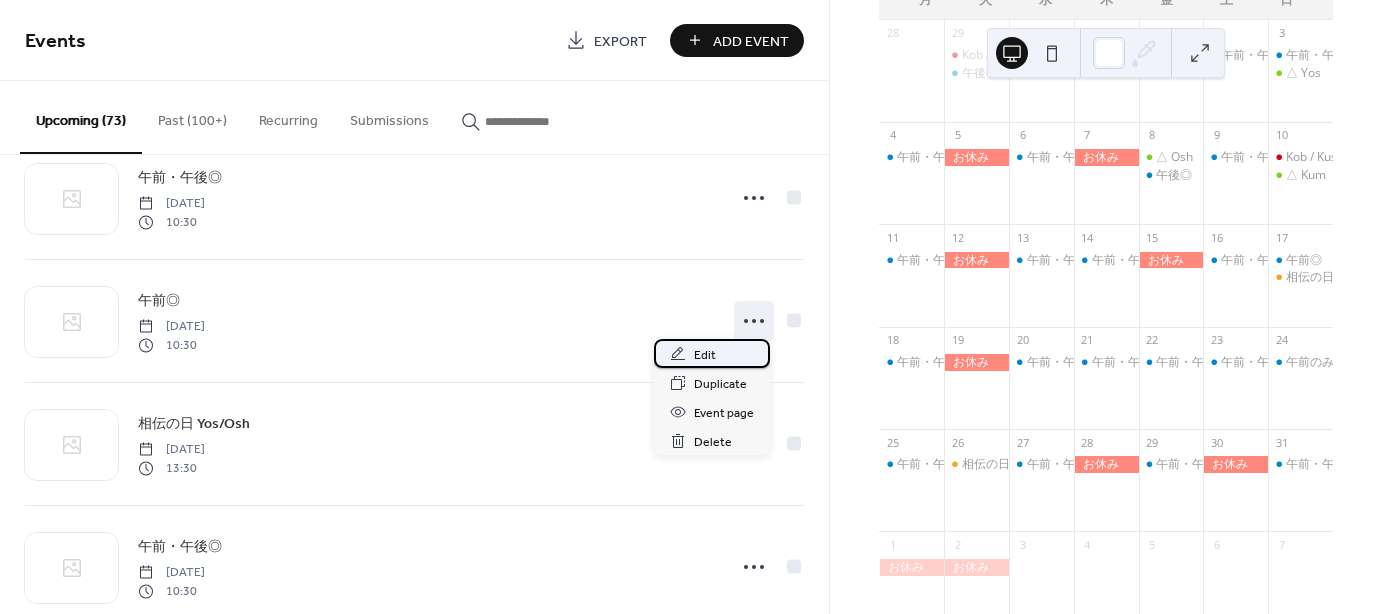 click on "Edit" at bounding box center [705, 355] 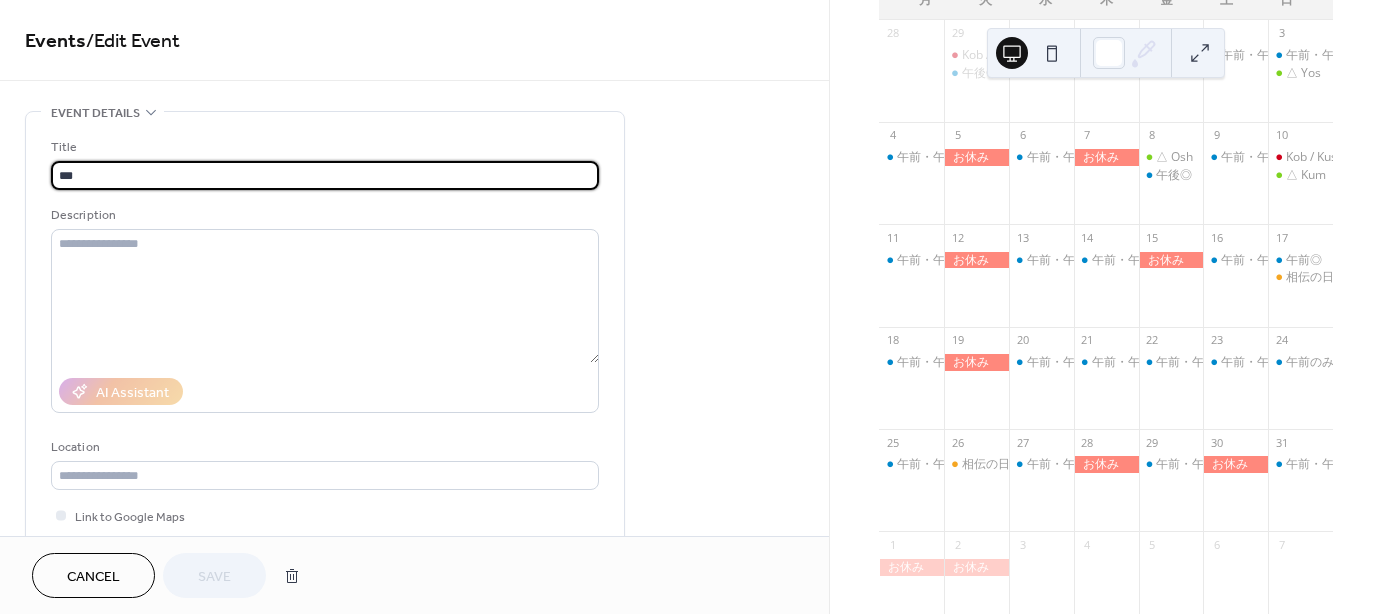 click on "***" at bounding box center (325, 175) 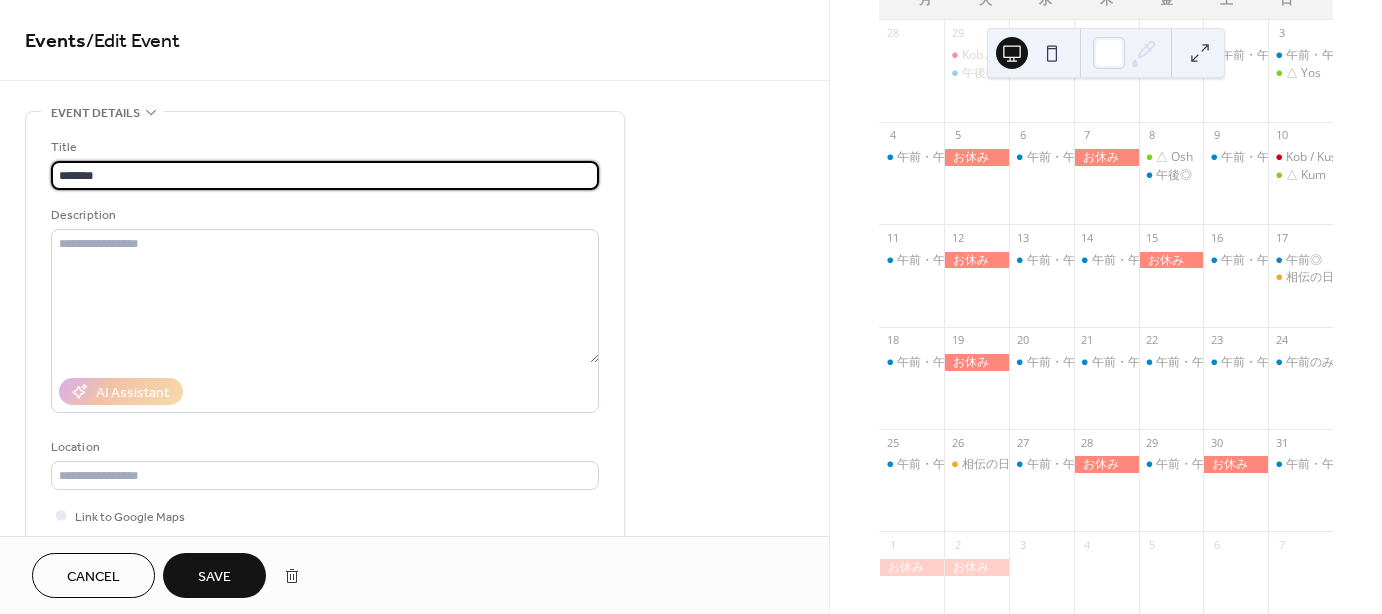 click on "*******" at bounding box center [325, 175] 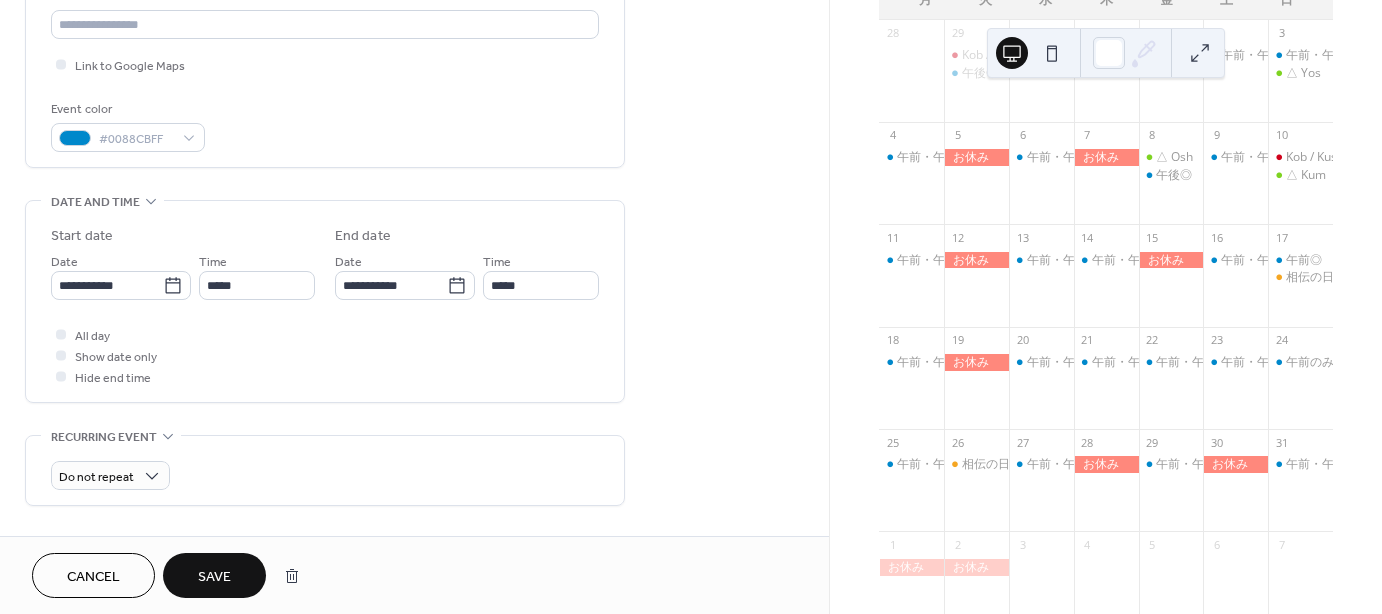 scroll, scrollTop: 500, scrollLeft: 0, axis: vertical 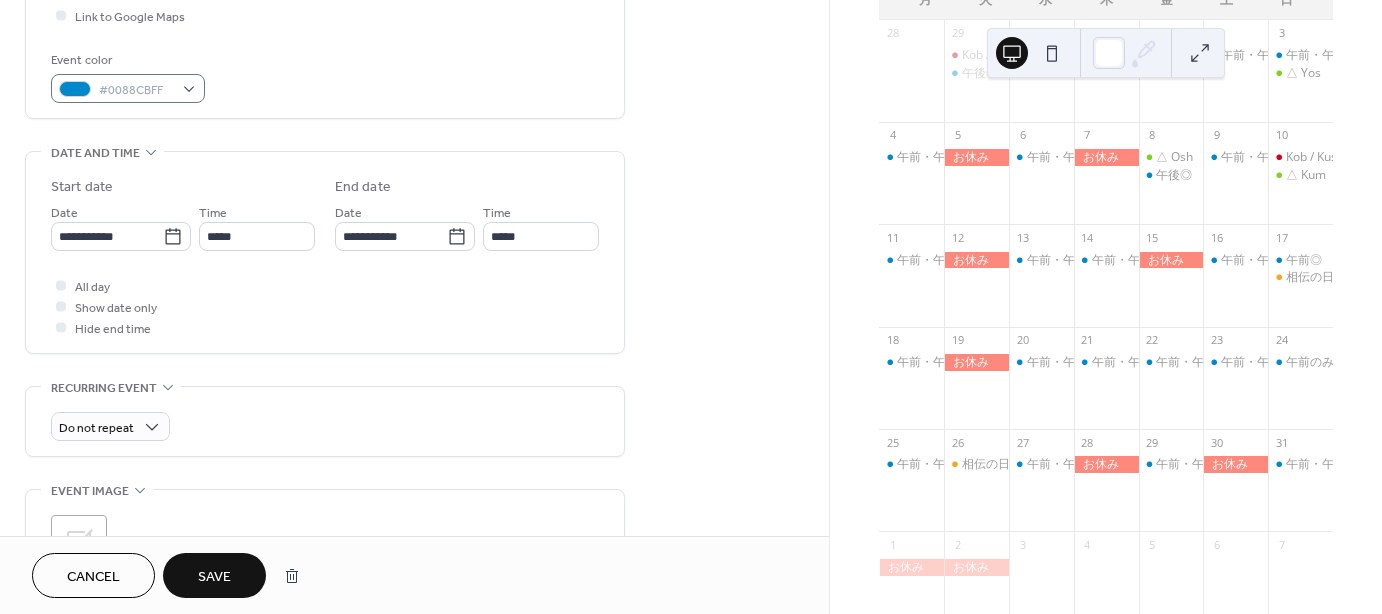 type on "*****" 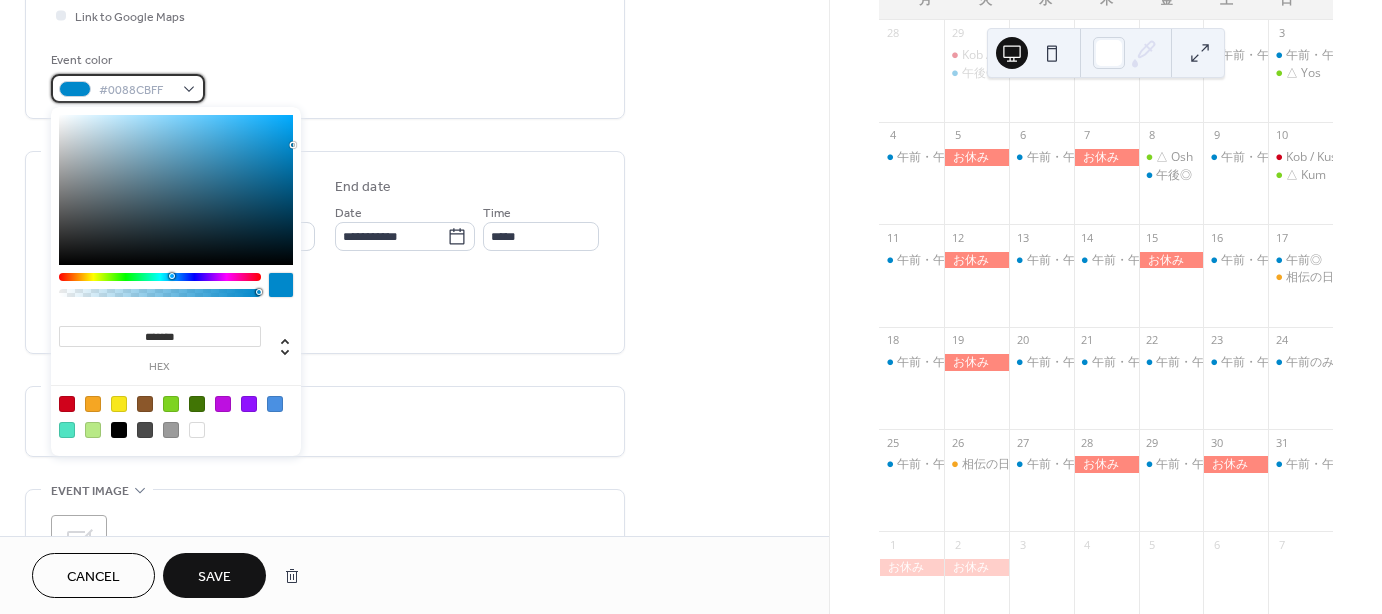 click on "#0088CBFF" at bounding box center [128, 88] 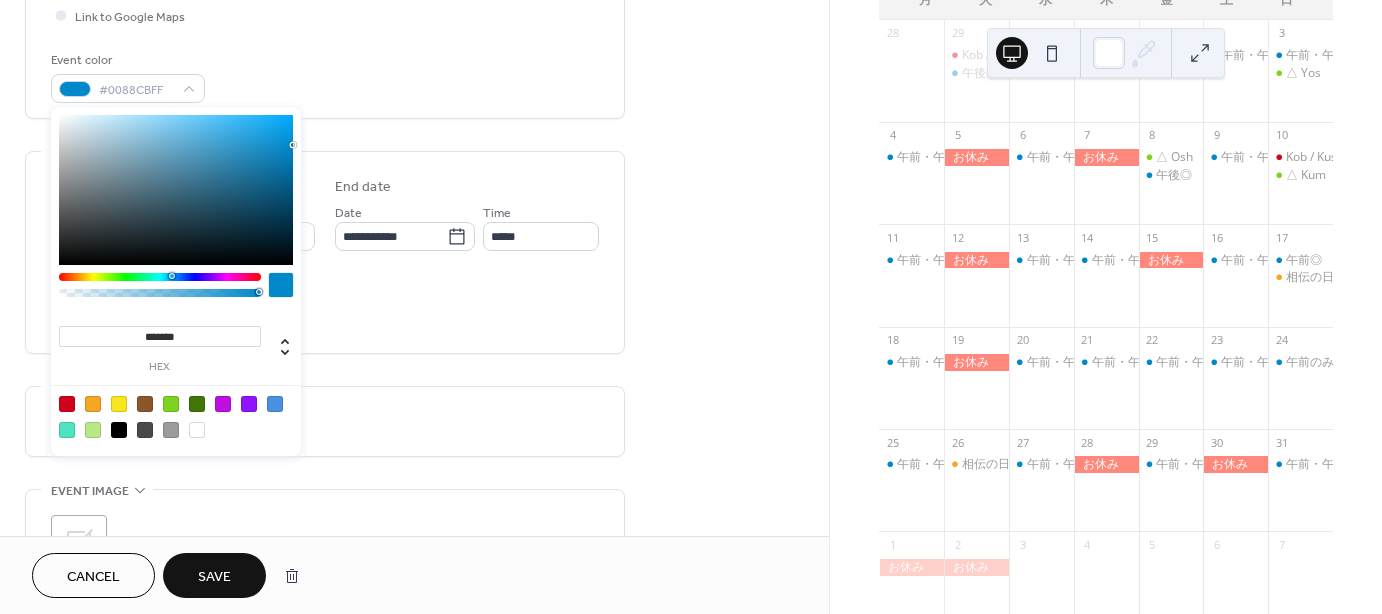 click at bounding box center (93, 404) 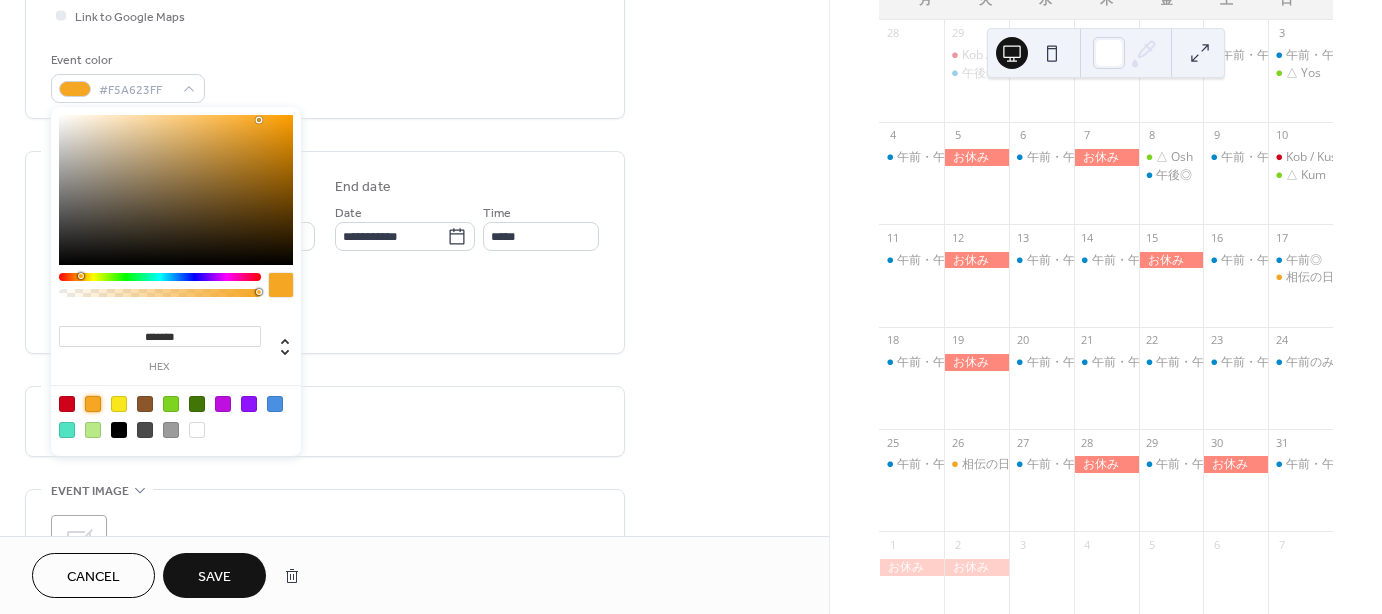 click on "All day Show date only Hide end time" at bounding box center [325, 306] 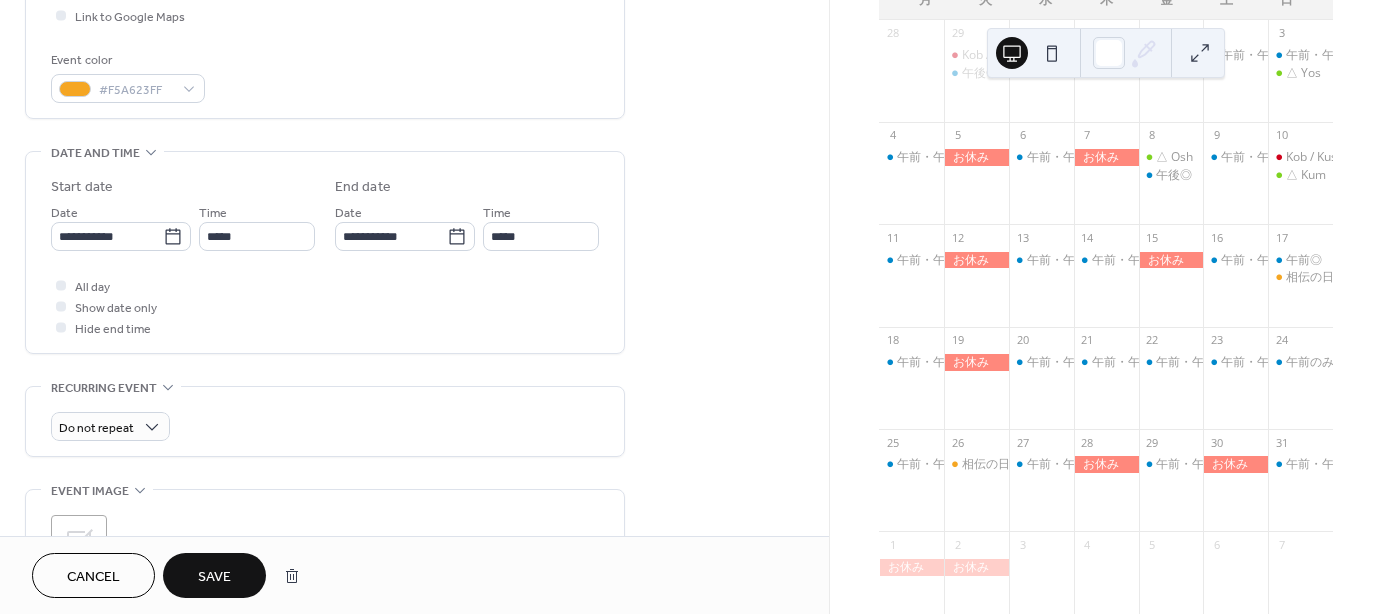 click on "Save" at bounding box center (214, 577) 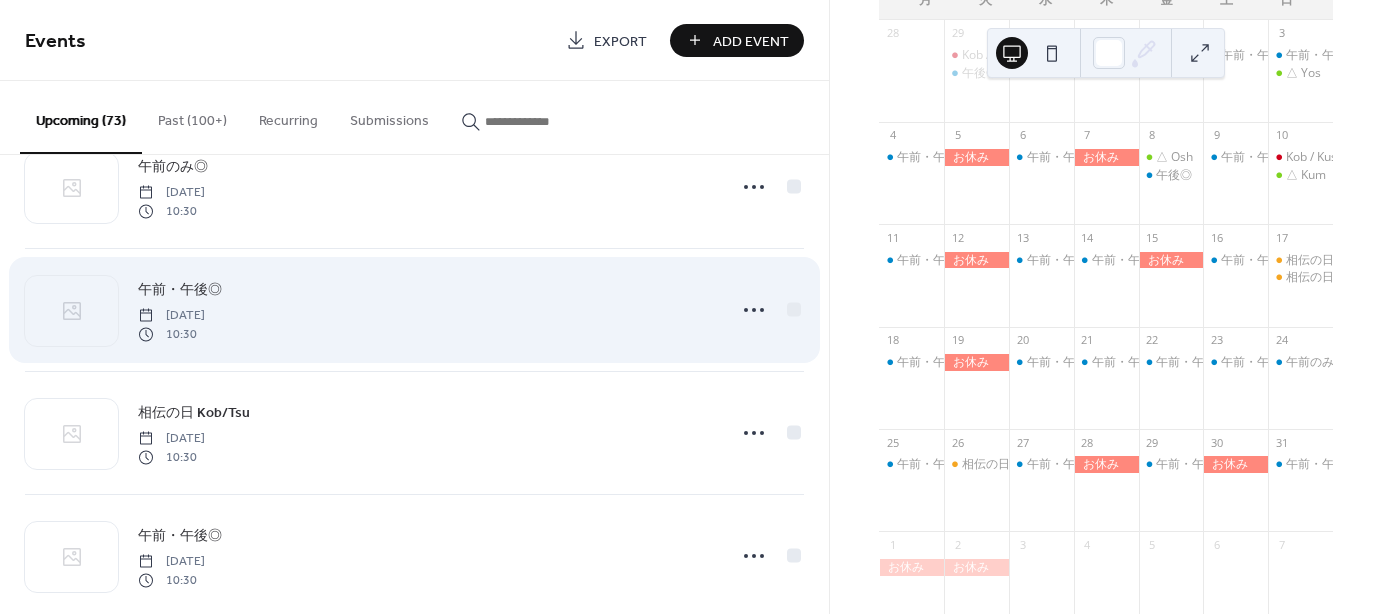 scroll, scrollTop: 4083, scrollLeft: 0, axis: vertical 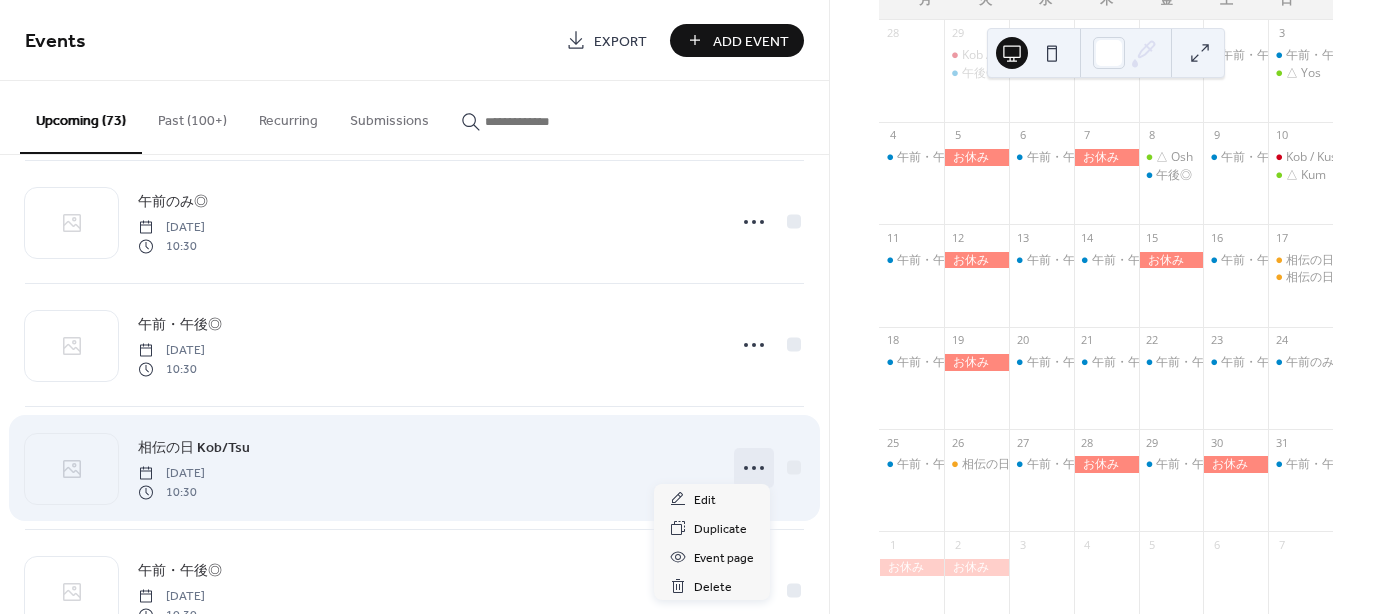 click 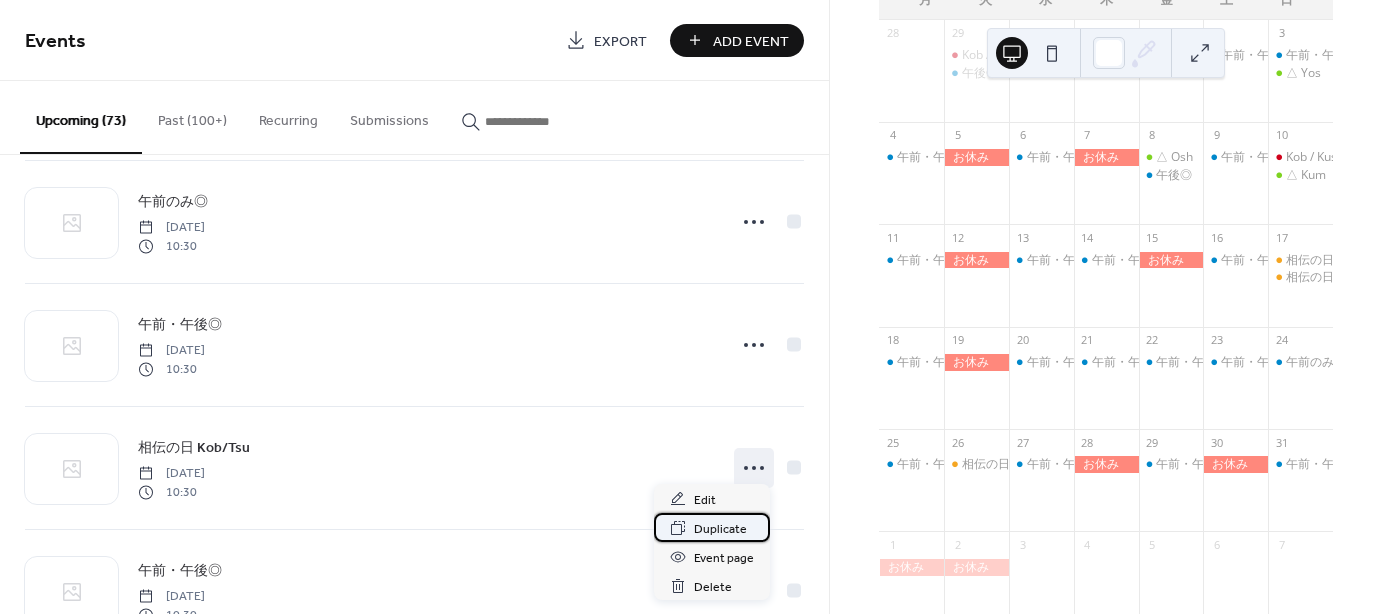 click on "Duplicate" at bounding box center [720, 529] 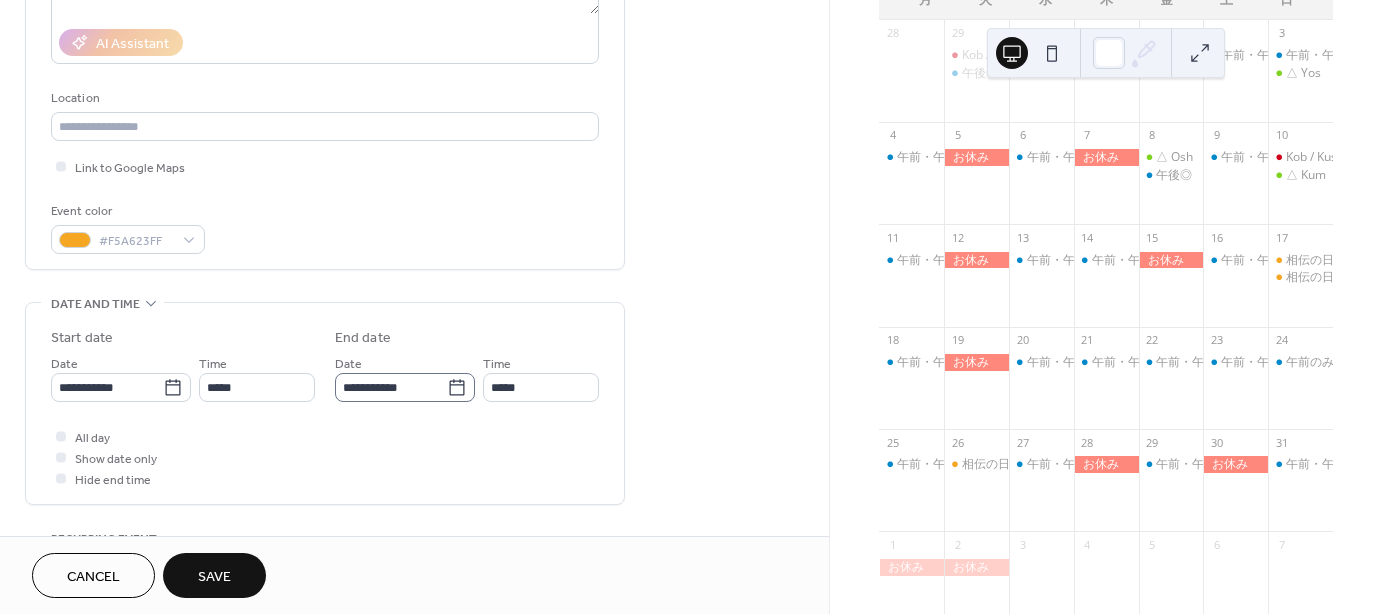 scroll, scrollTop: 400, scrollLeft: 0, axis: vertical 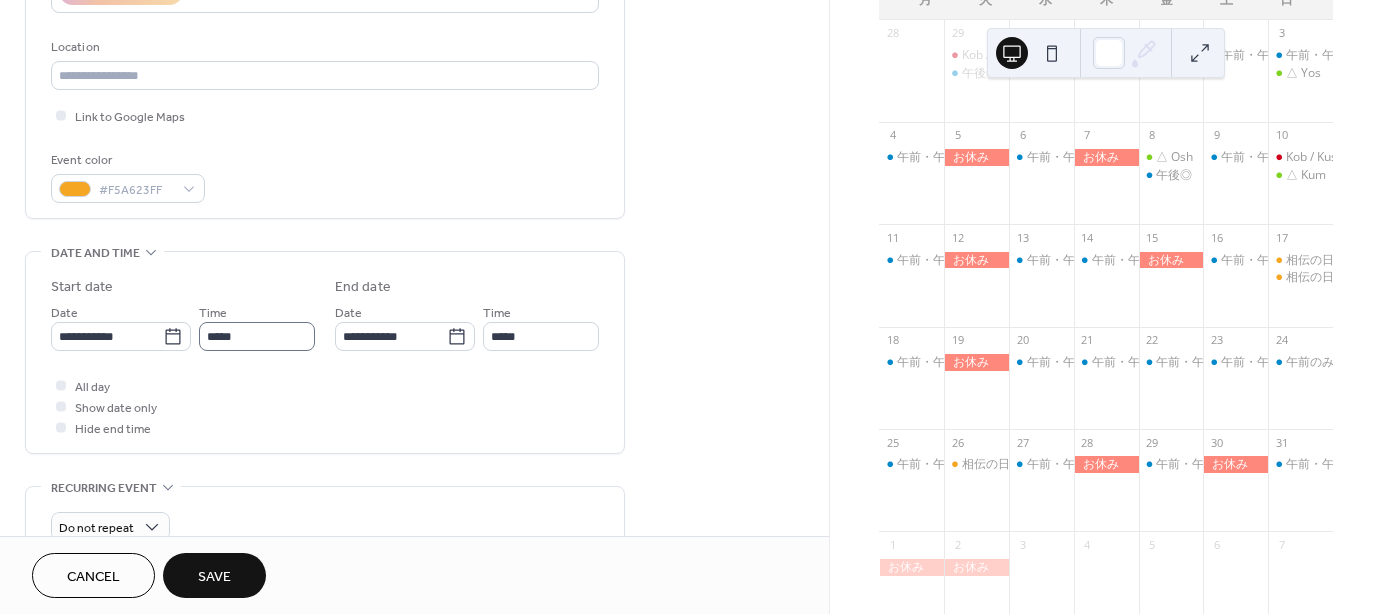 type on "****" 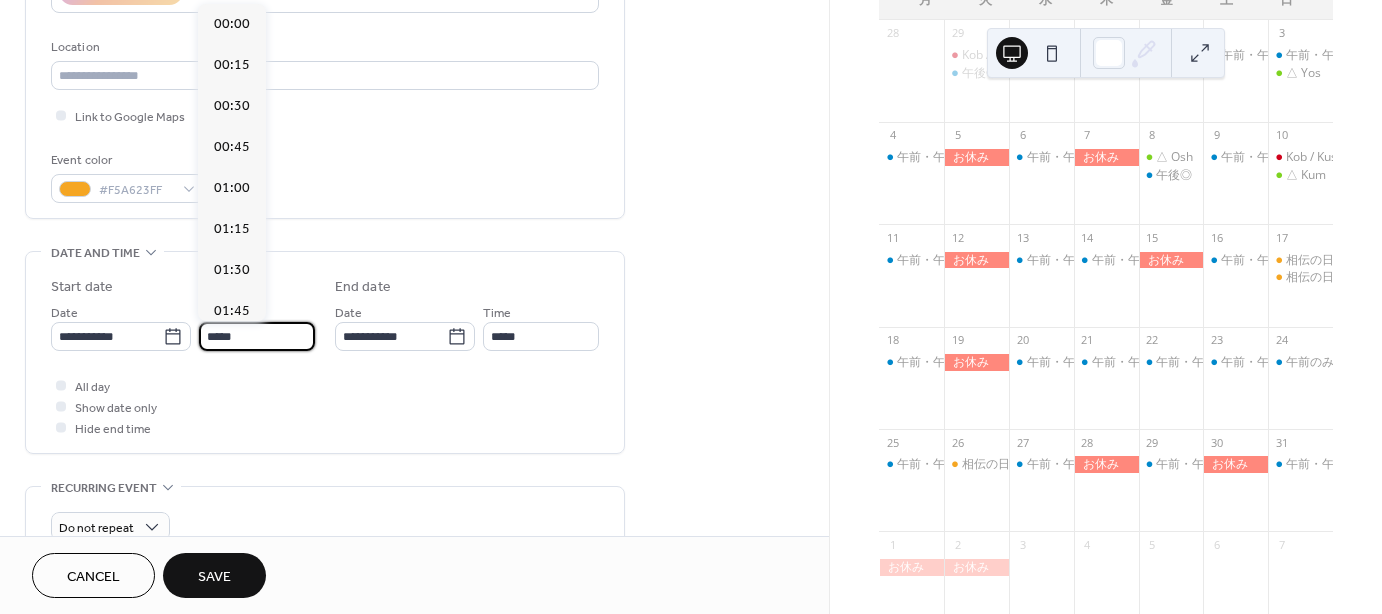 click on "*****" at bounding box center [257, 336] 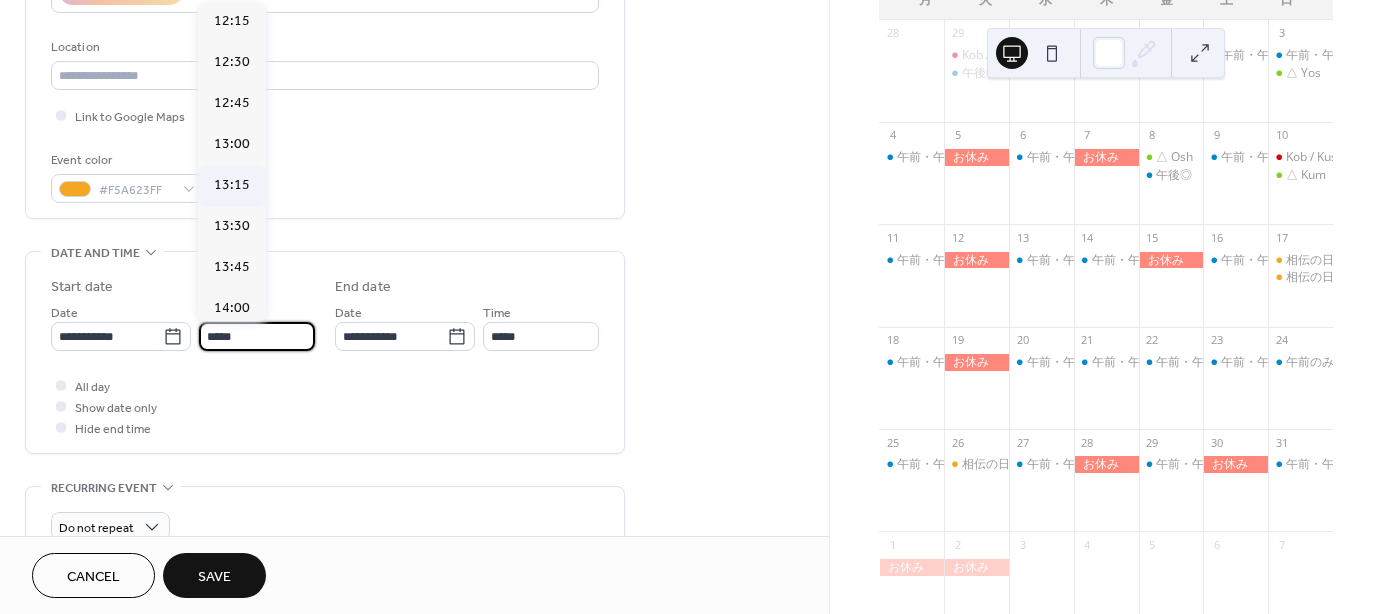 scroll, scrollTop: 2022, scrollLeft: 0, axis: vertical 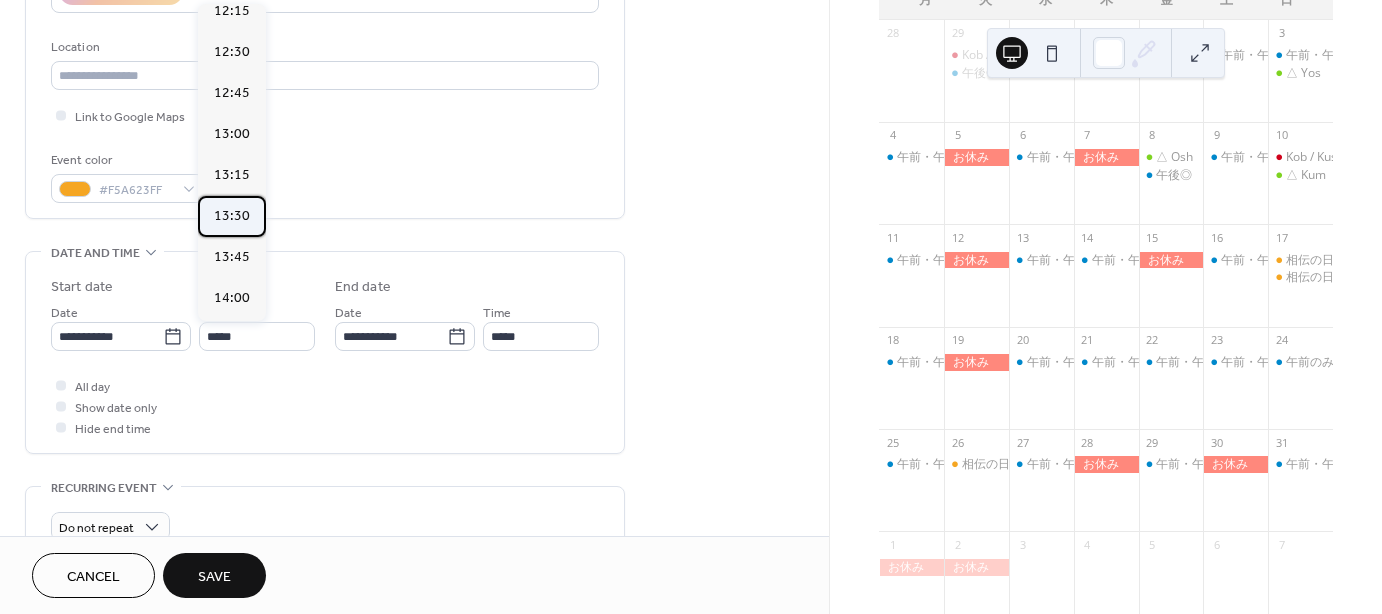 click on "13:30" at bounding box center (232, 216) 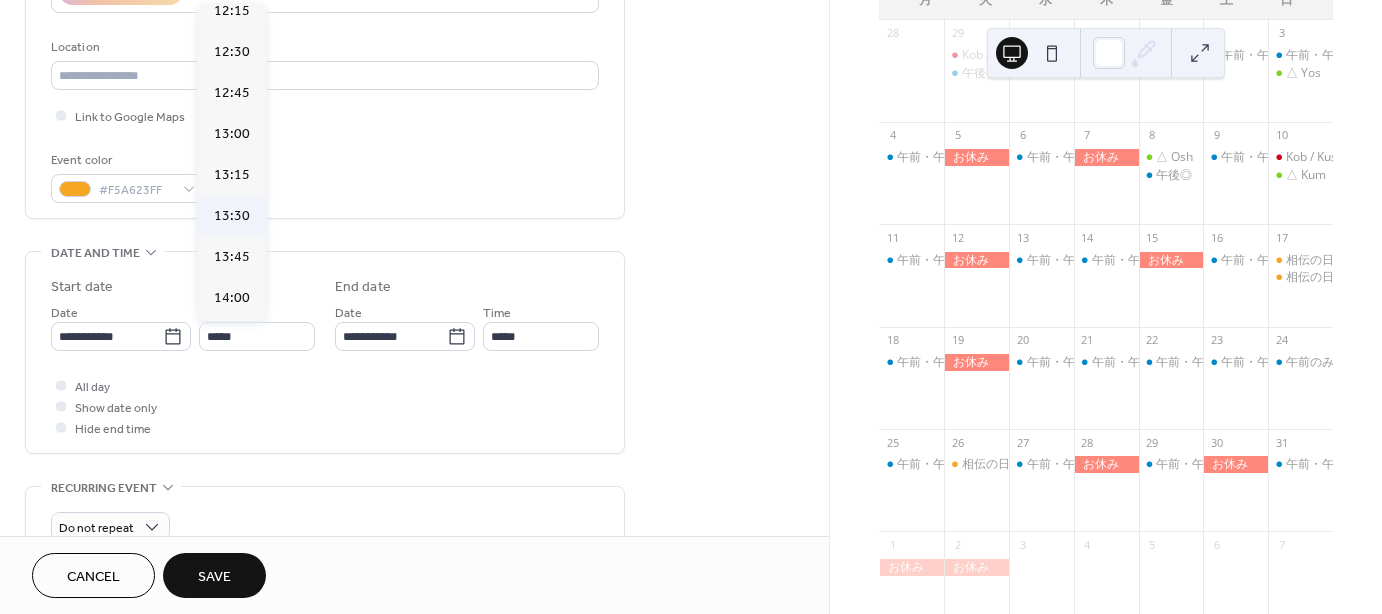 type on "*****" 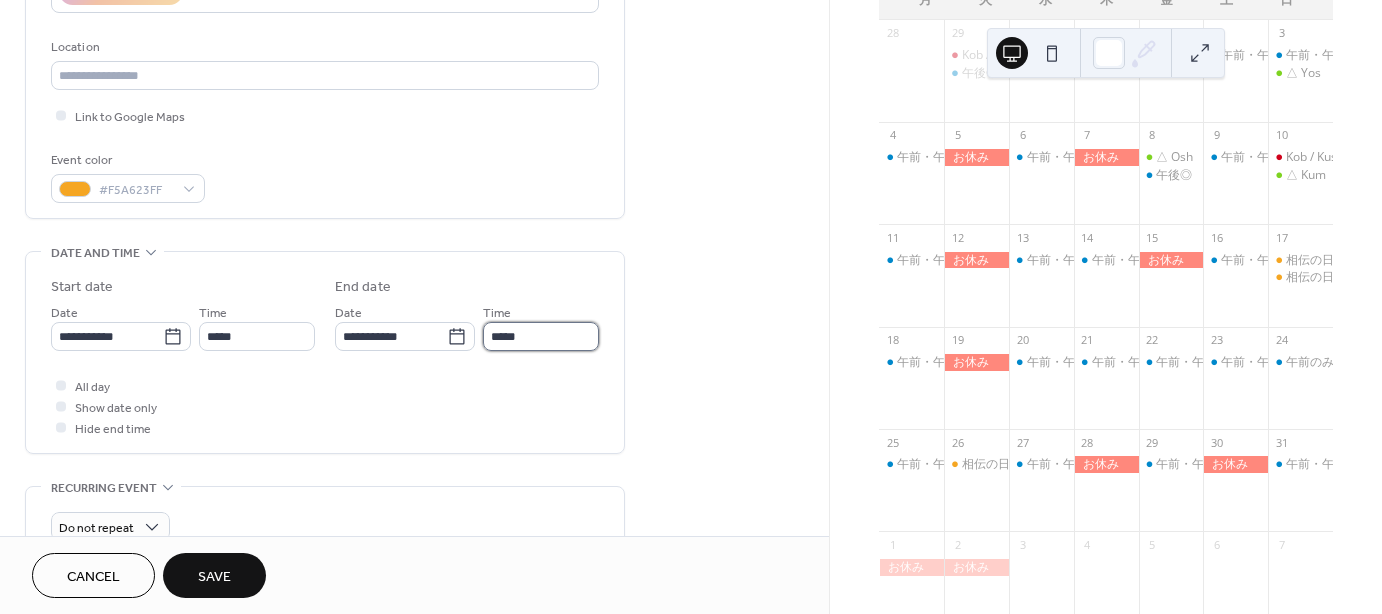 click on "*****" at bounding box center (541, 336) 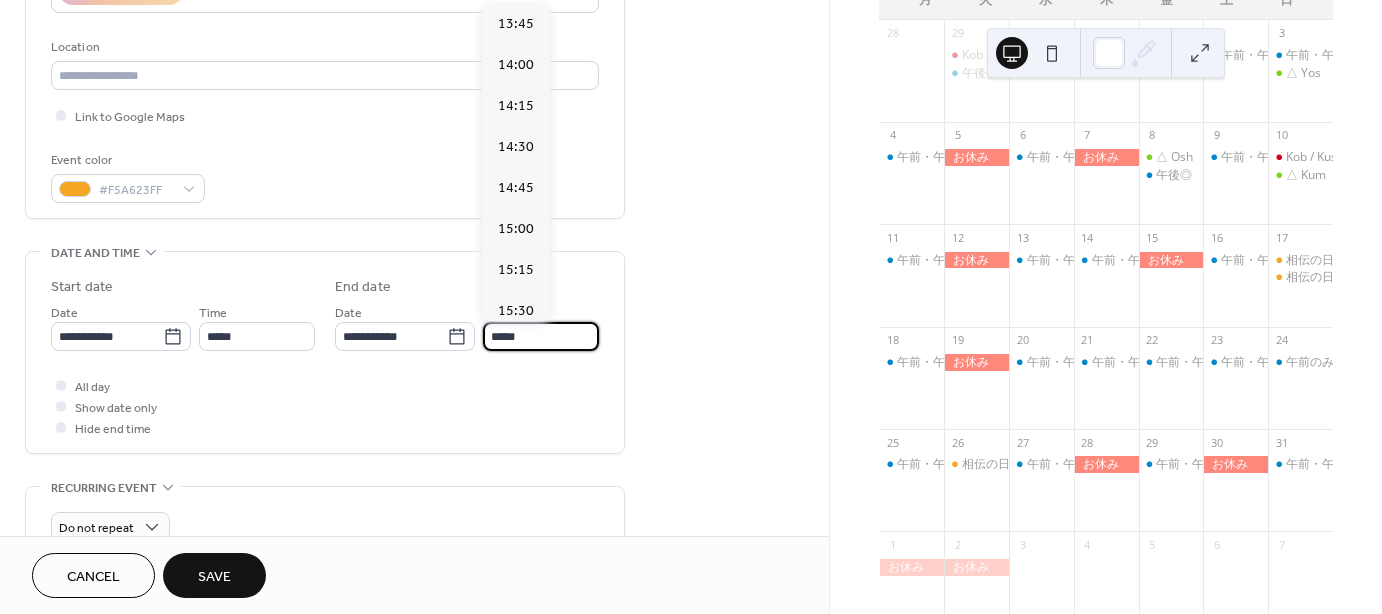 scroll, scrollTop: 451, scrollLeft: 0, axis: vertical 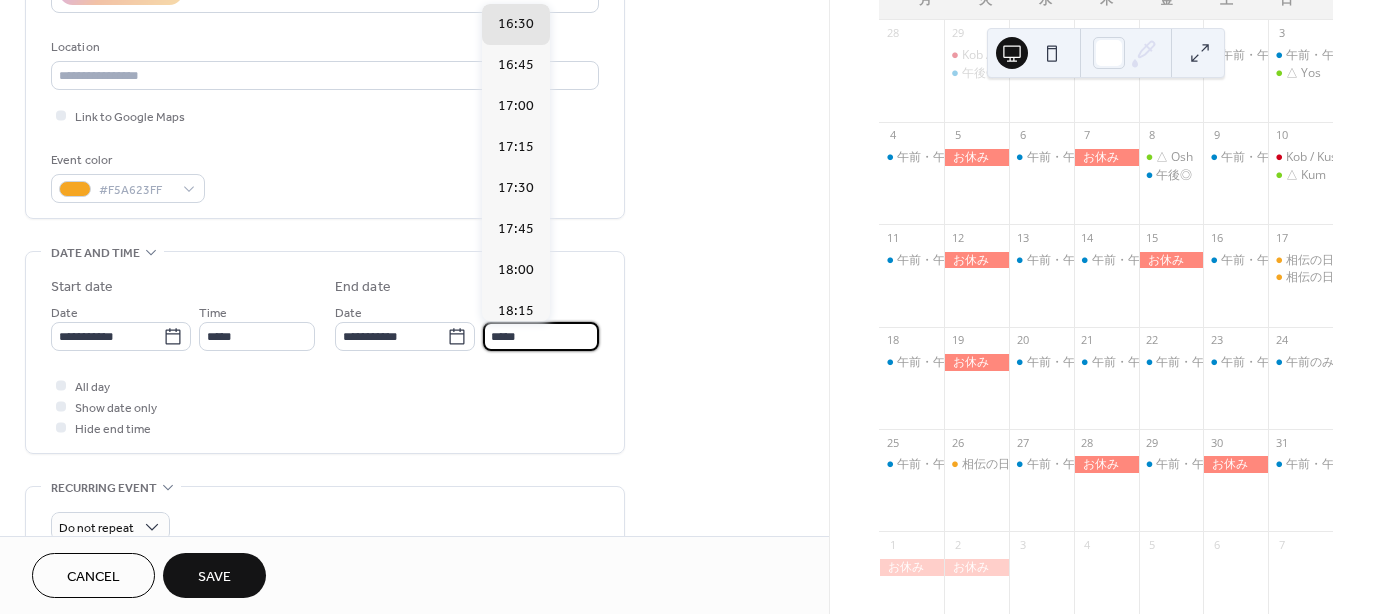 click on "Save" at bounding box center (214, 577) 